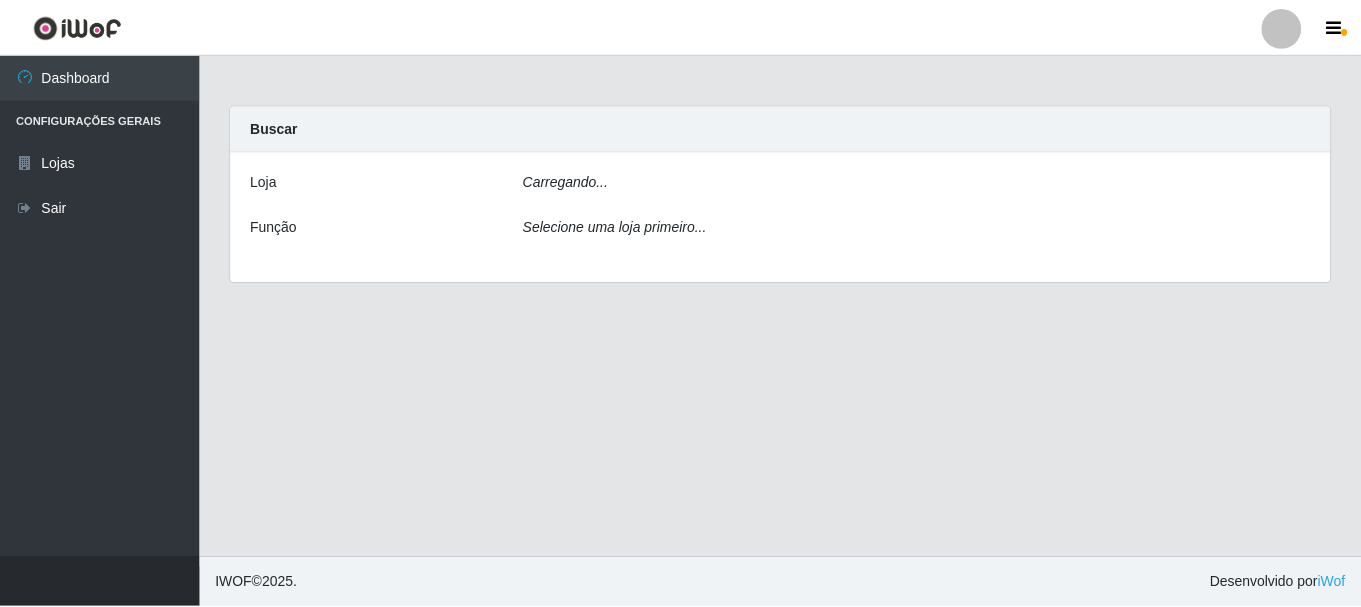 scroll, scrollTop: 0, scrollLeft: 0, axis: both 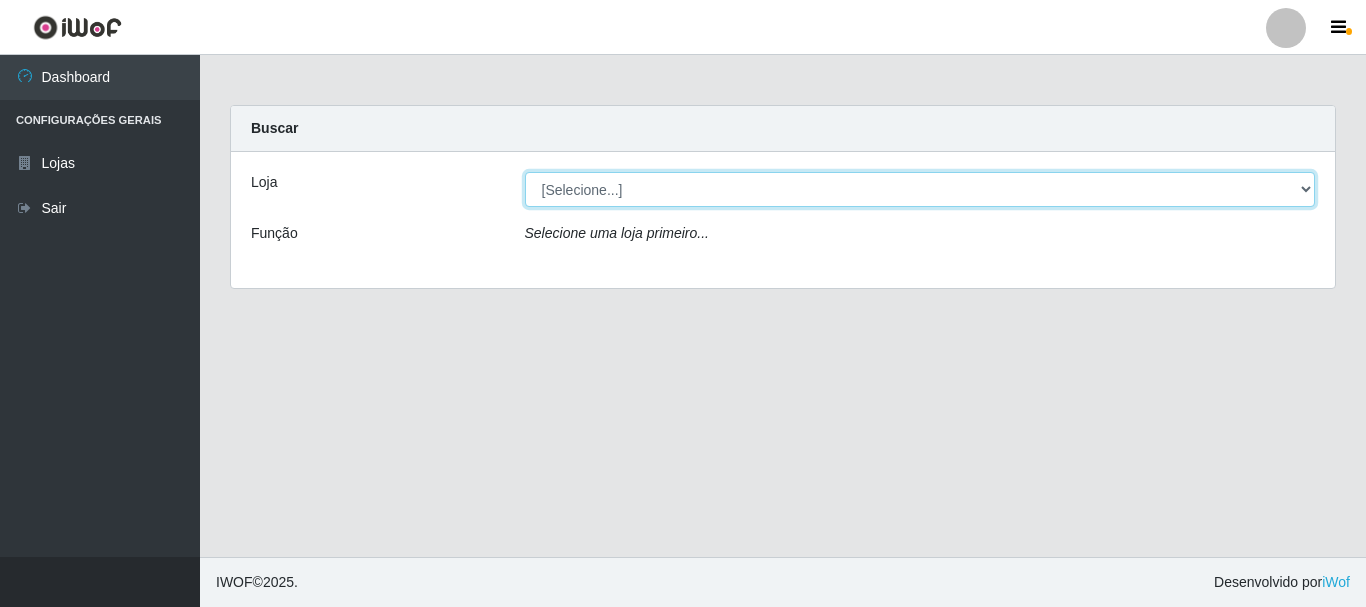 click on "[Selecione...] Nova República - Pajuçara Nova República - Pompeia" at bounding box center [920, 189] 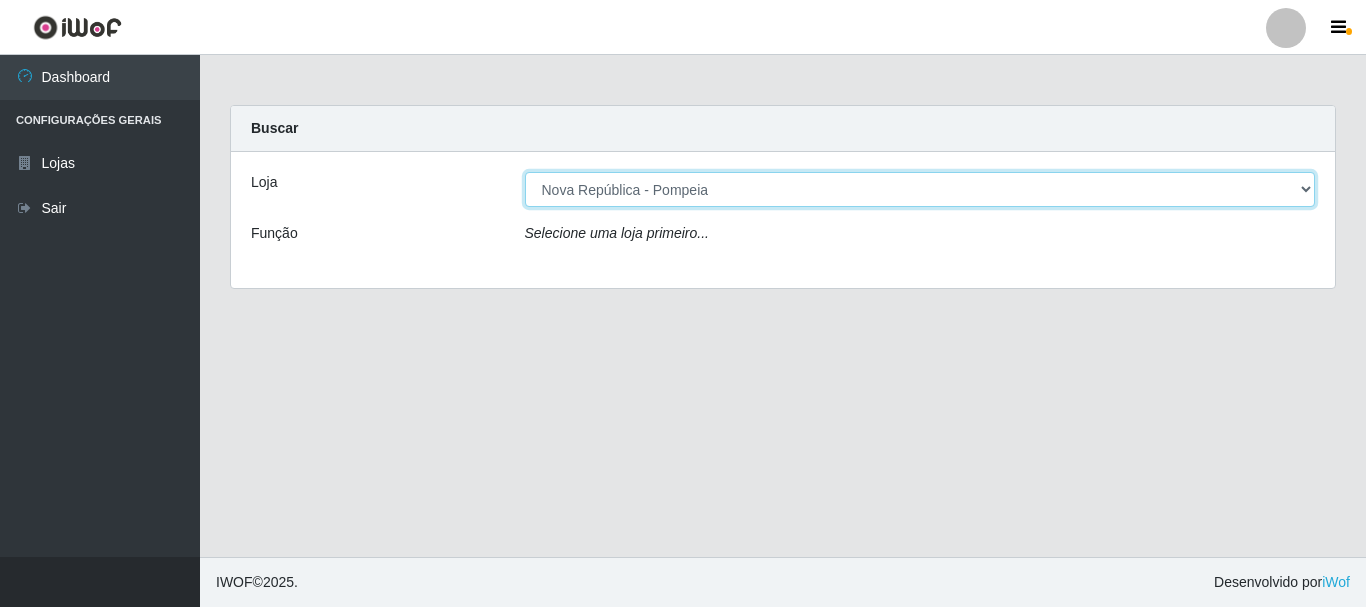 click on "[Selecione...] Nova República - Pajuçara Nova República - Pompeia" at bounding box center [920, 189] 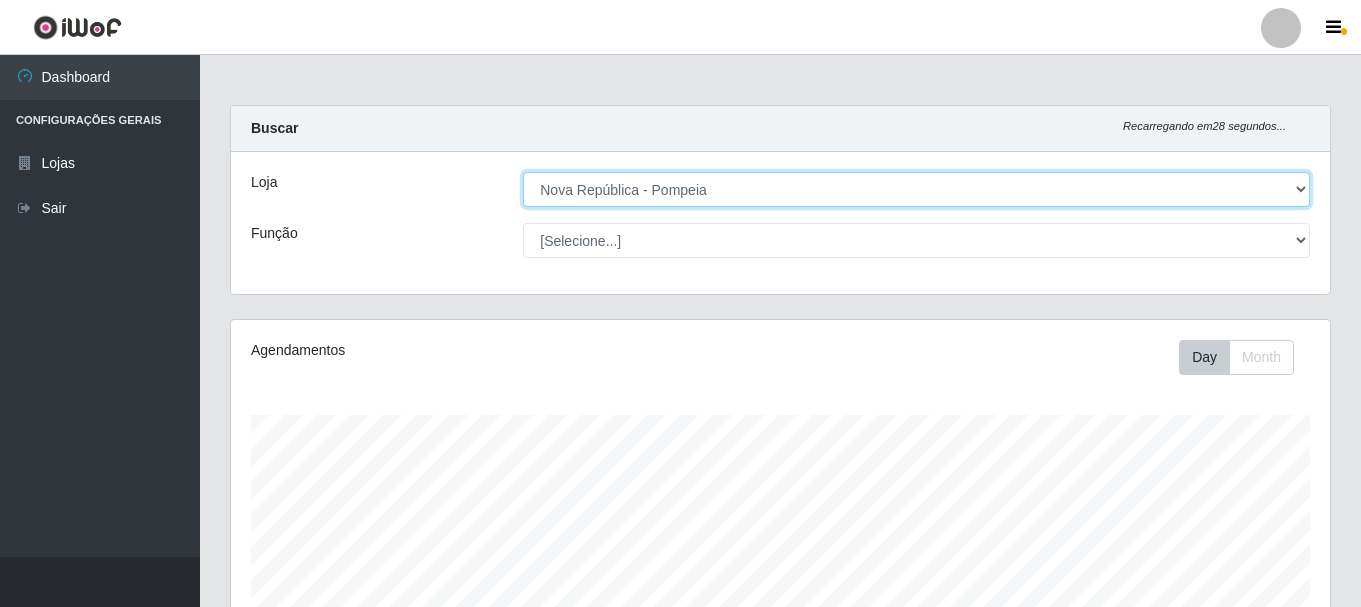 scroll, scrollTop: 999585, scrollLeft: 998901, axis: both 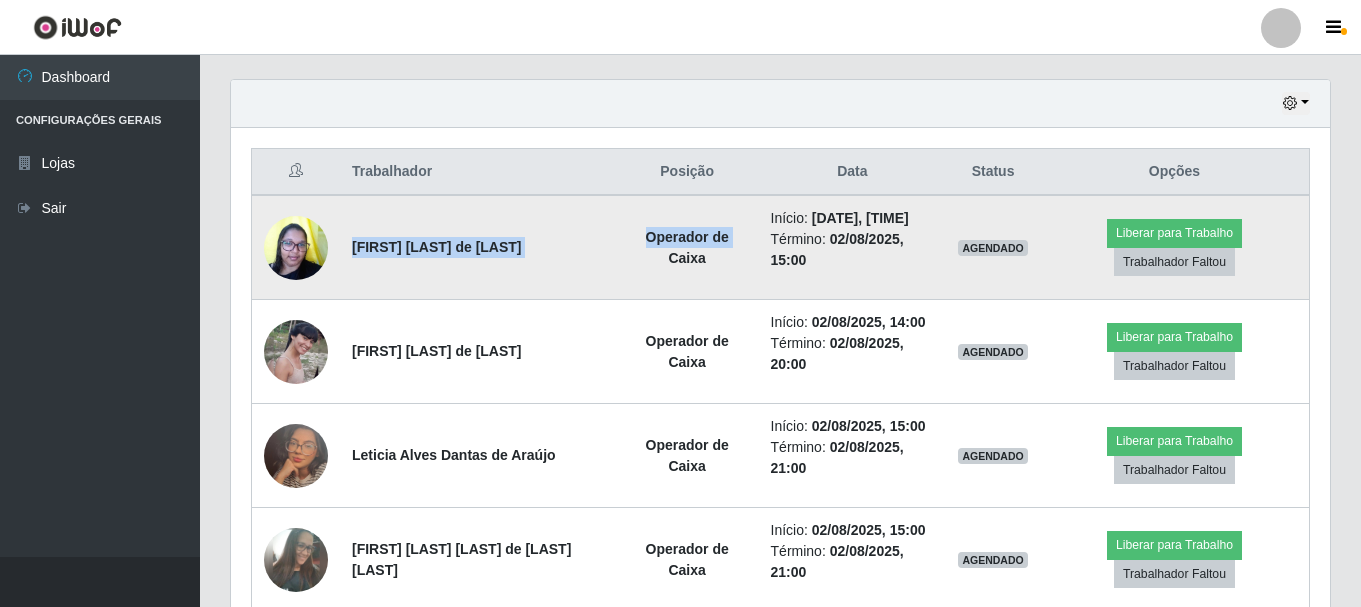 drag, startPoint x: 347, startPoint y: 253, endPoint x: 597, endPoint y: 277, distance: 251.14935 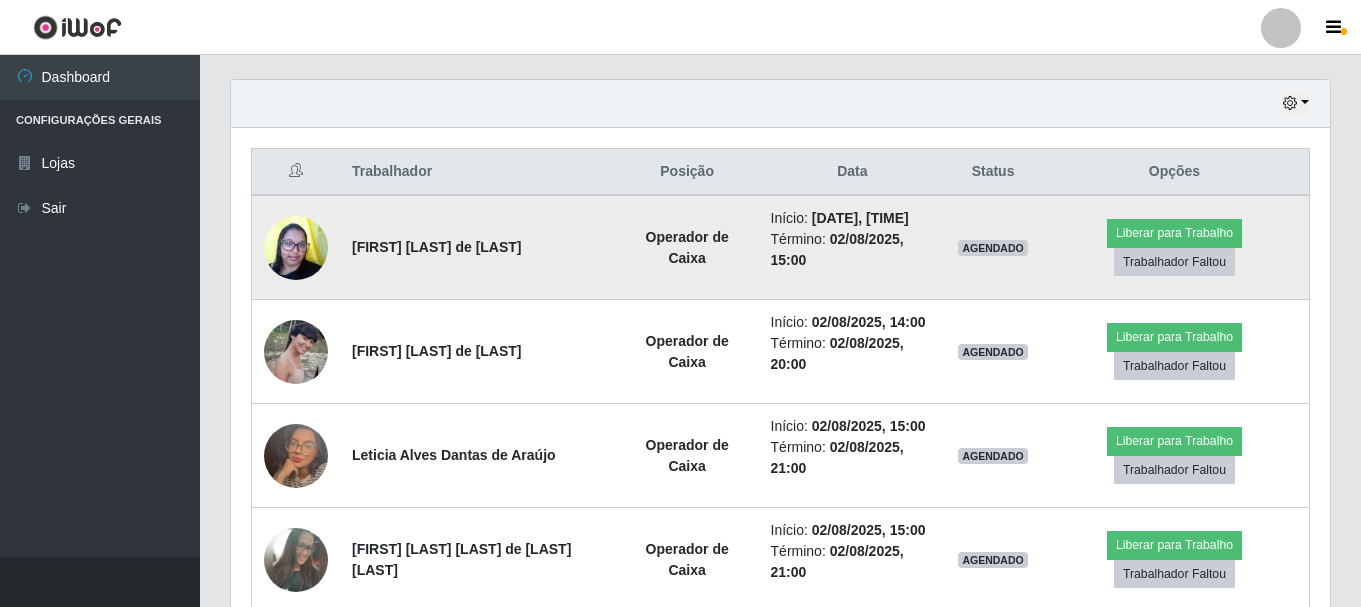 drag, startPoint x: 347, startPoint y: 251, endPoint x: 581, endPoint y: 272, distance: 234.94041 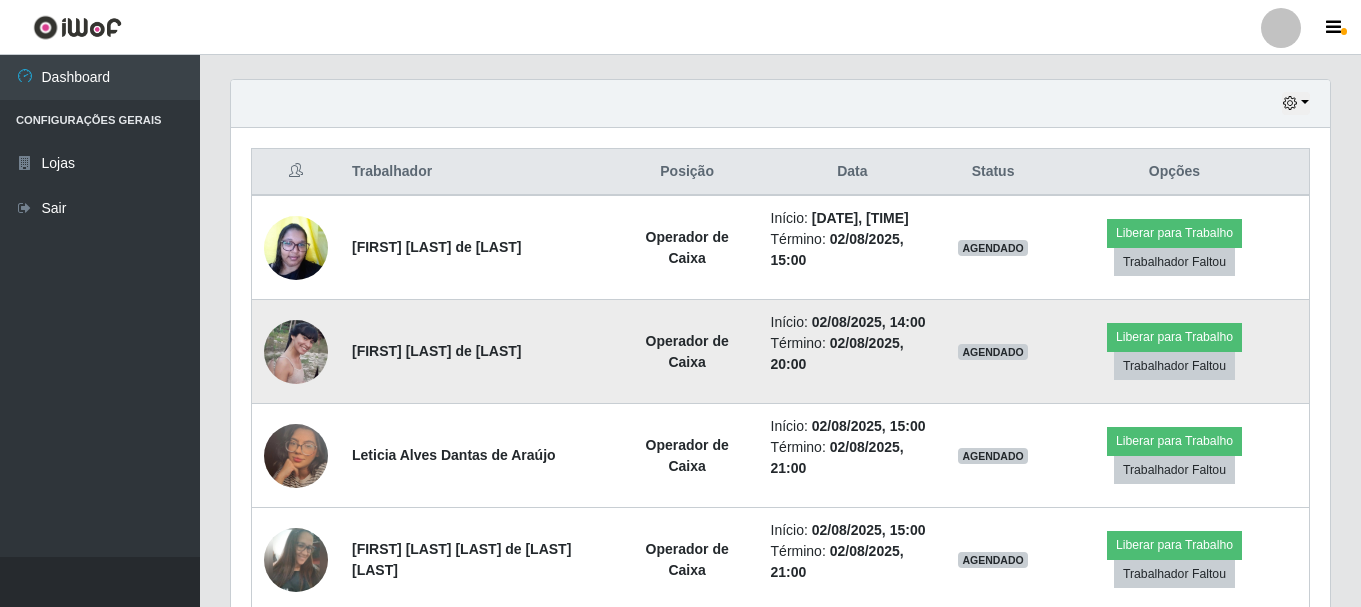 drag, startPoint x: 349, startPoint y: 354, endPoint x: 572, endPoint y: 372, distance: 223.72528 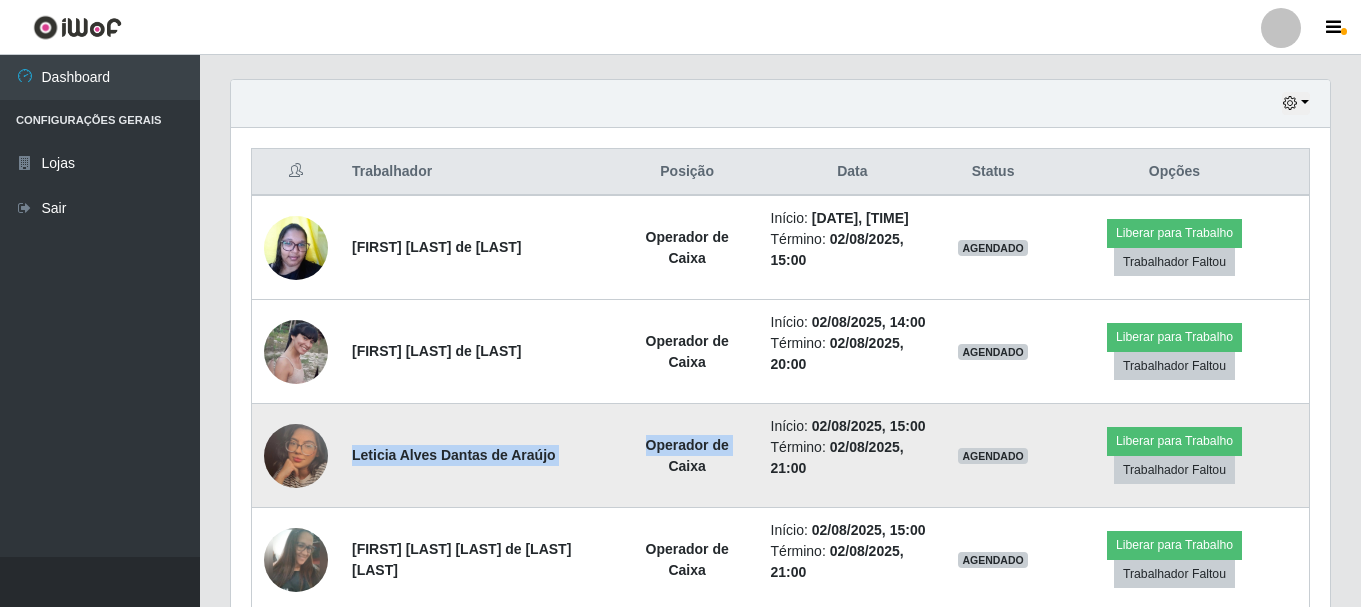 drag, startPoint x: 346, startPoint y: 458, endPoint x: 606, endPoint y: 474, distance: 260.49185 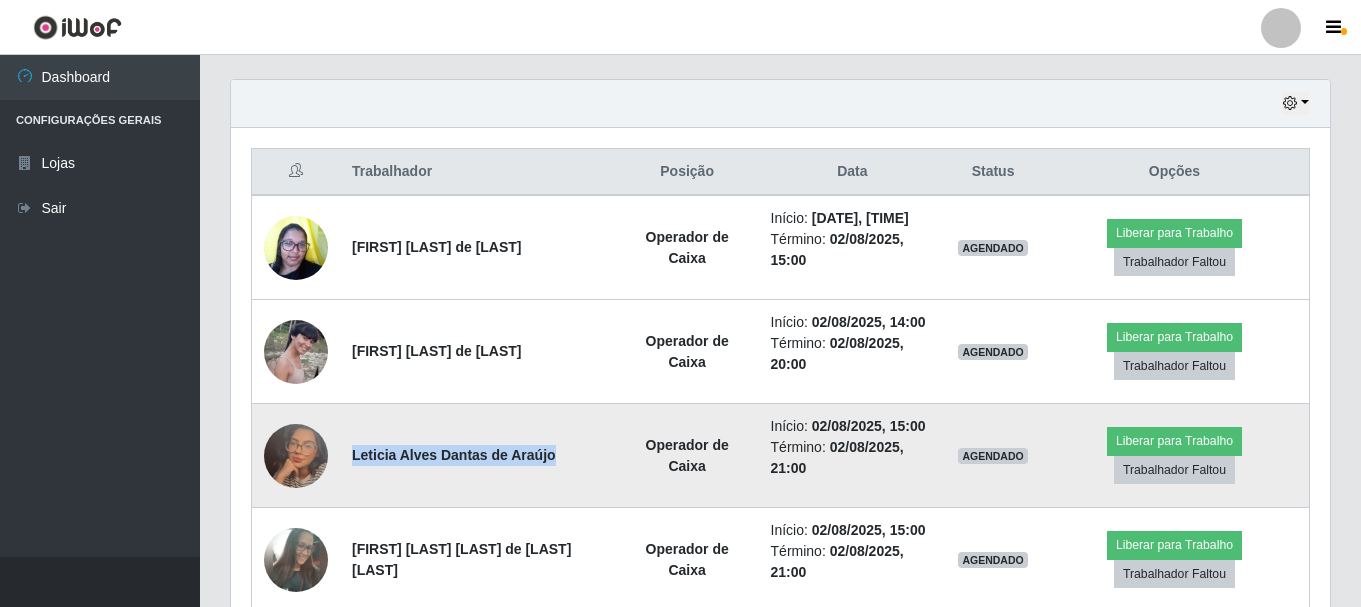 drag, startPoint x: 350, startPoint y: 462, endPoint x: 569, endPoint y: 481, distance: 219.82266 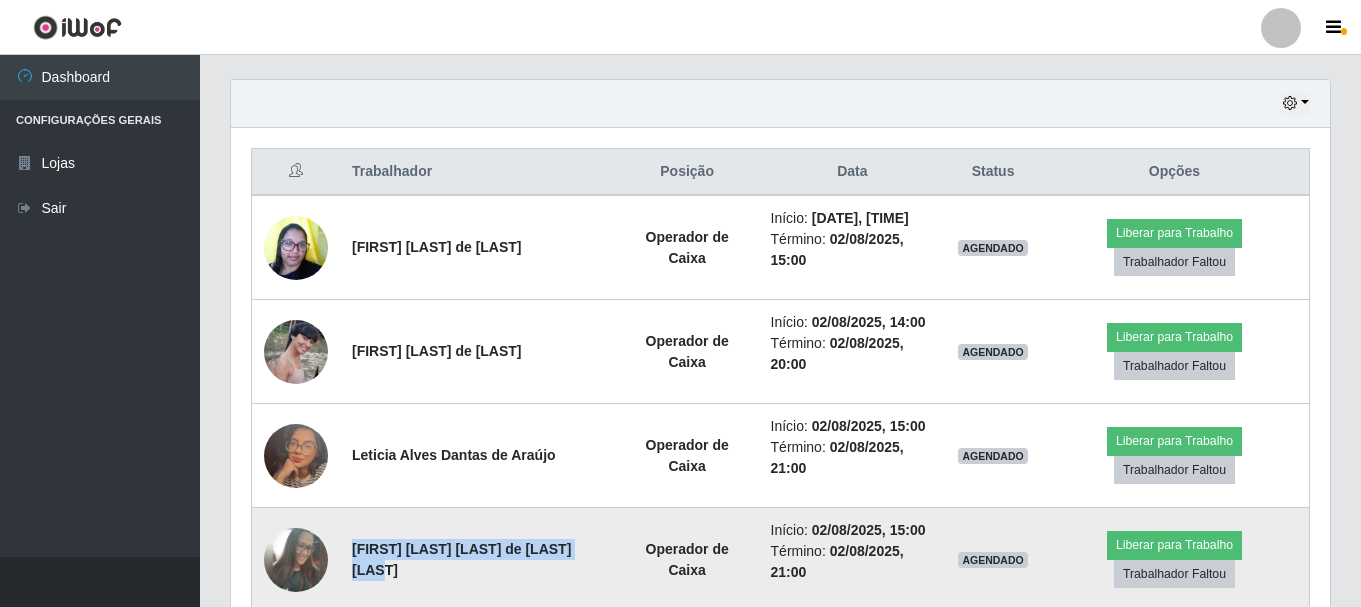 drag, startPoint x: 347, startPoint y: 552, endPoint x: 497, endPoint y: 563, distance: 150.40279 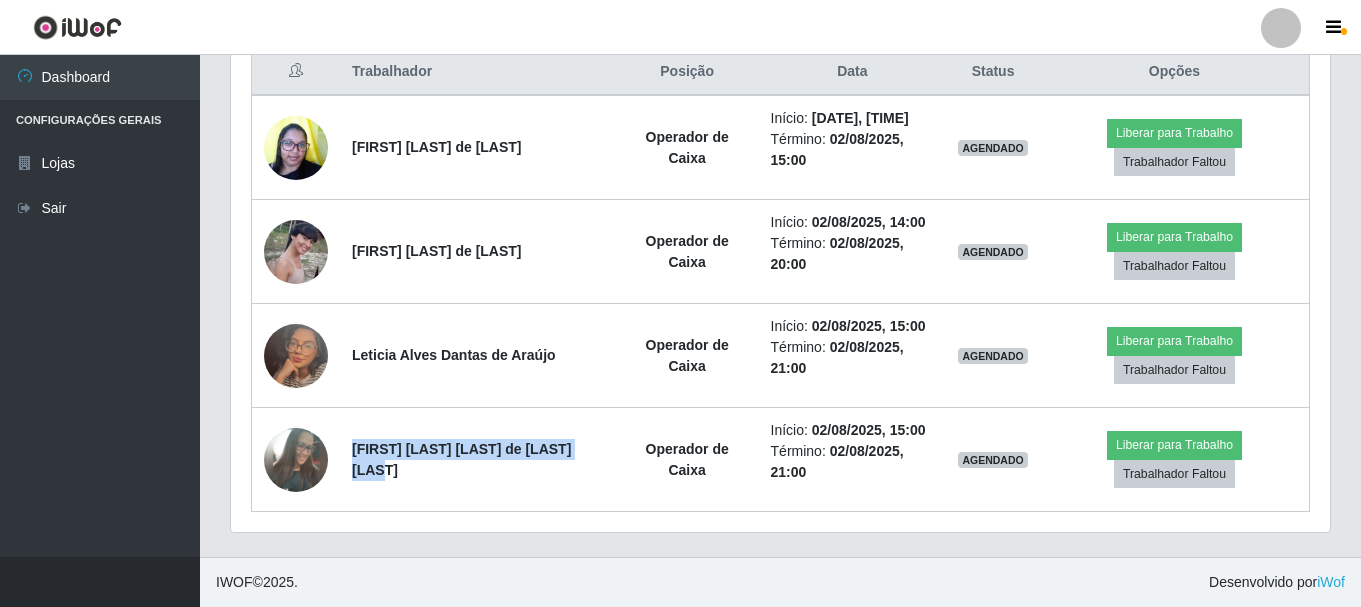 scroll, scrollTop: 681, scrollLeft: 0, axis: vertical 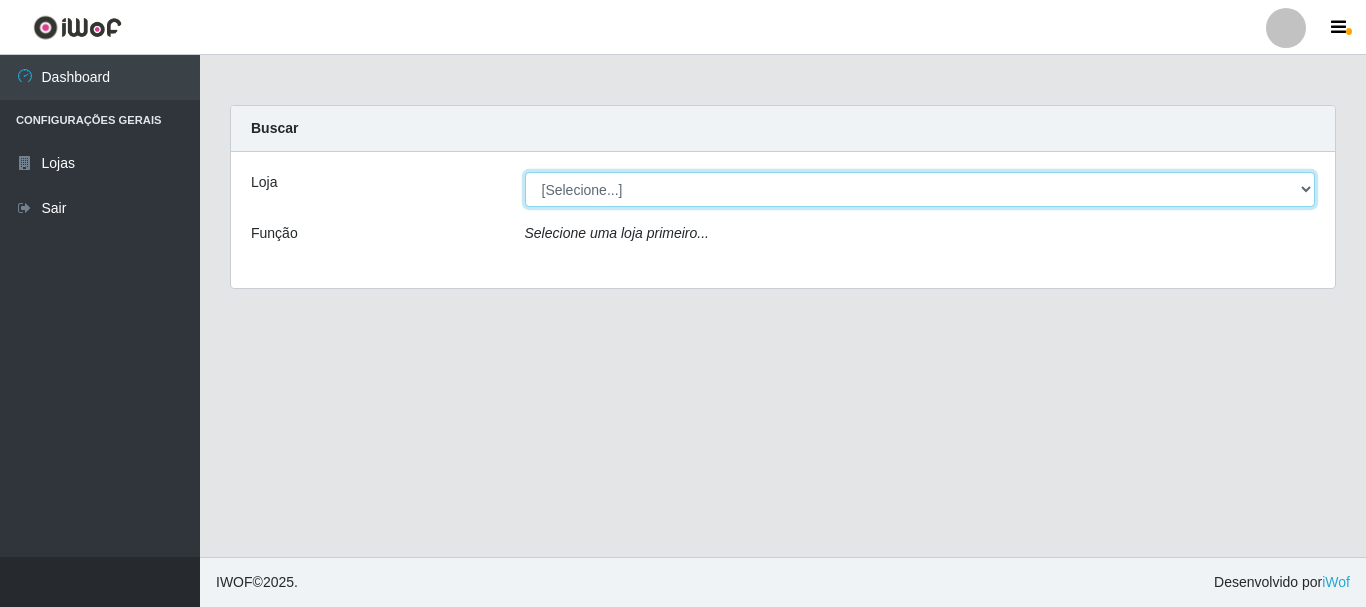 click on "[Selecione...] Nova República - Pajuçara Nova República - Pompeia" at bounding box center (920, 189) 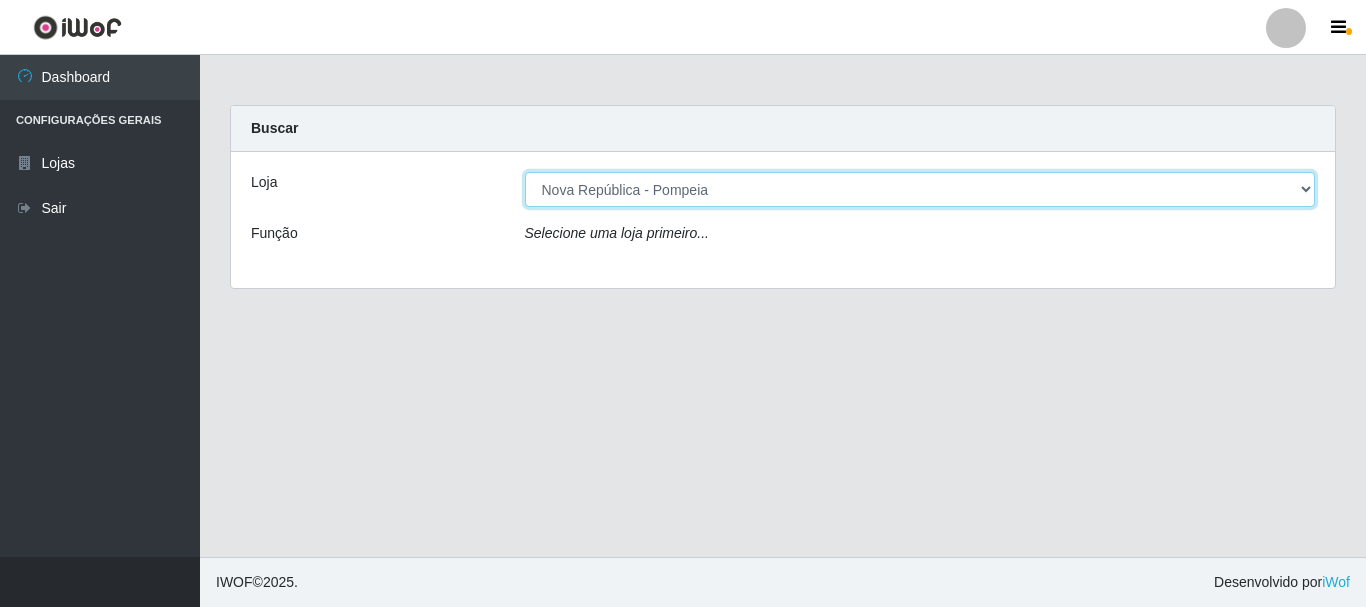 click on "[Selecione...] Nova República - Pajuçara Nova República - Pompeia" at bounding box center (920, 189) 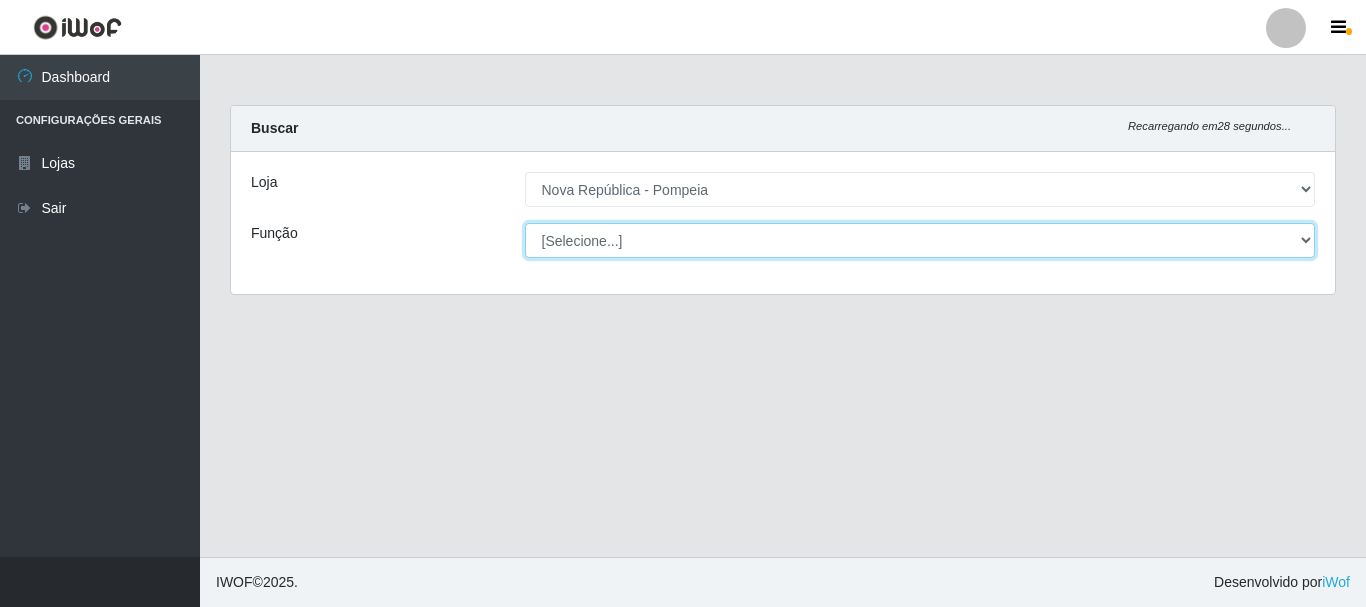click on "[Selecione...] Balconista Operador de Caixa Recepcionista Repositor" at bounding box center [920, 240] 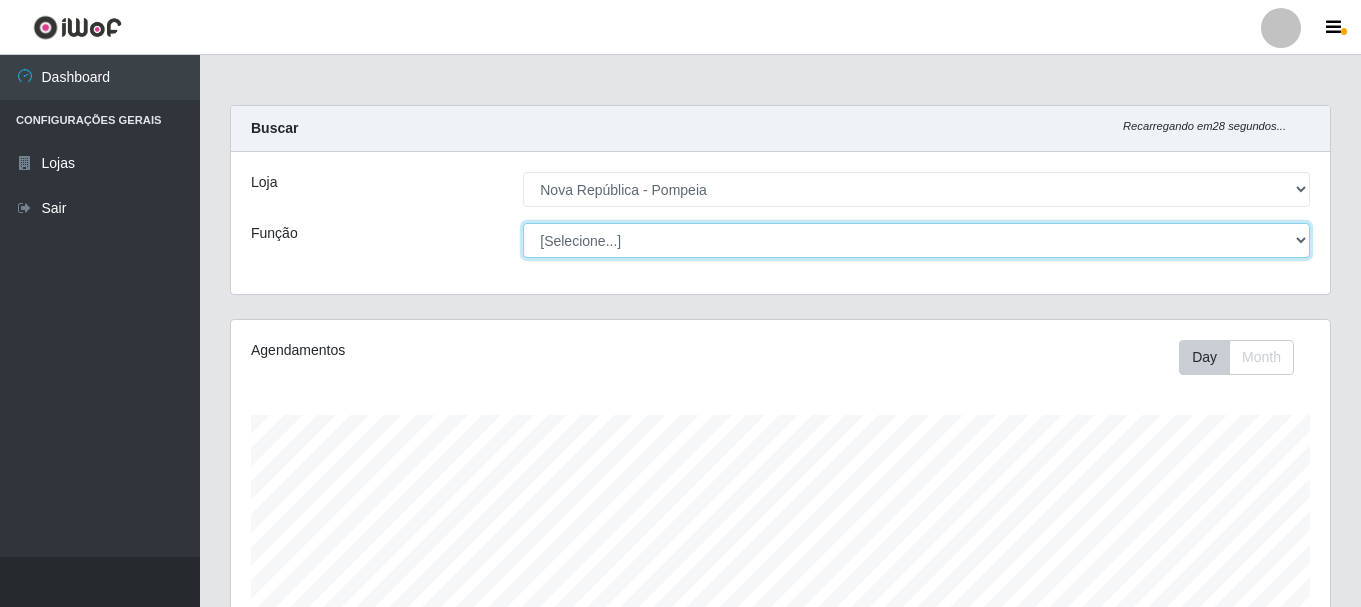 scroll, scrollTop: 999585, scrollLeft: 998901, axis: both 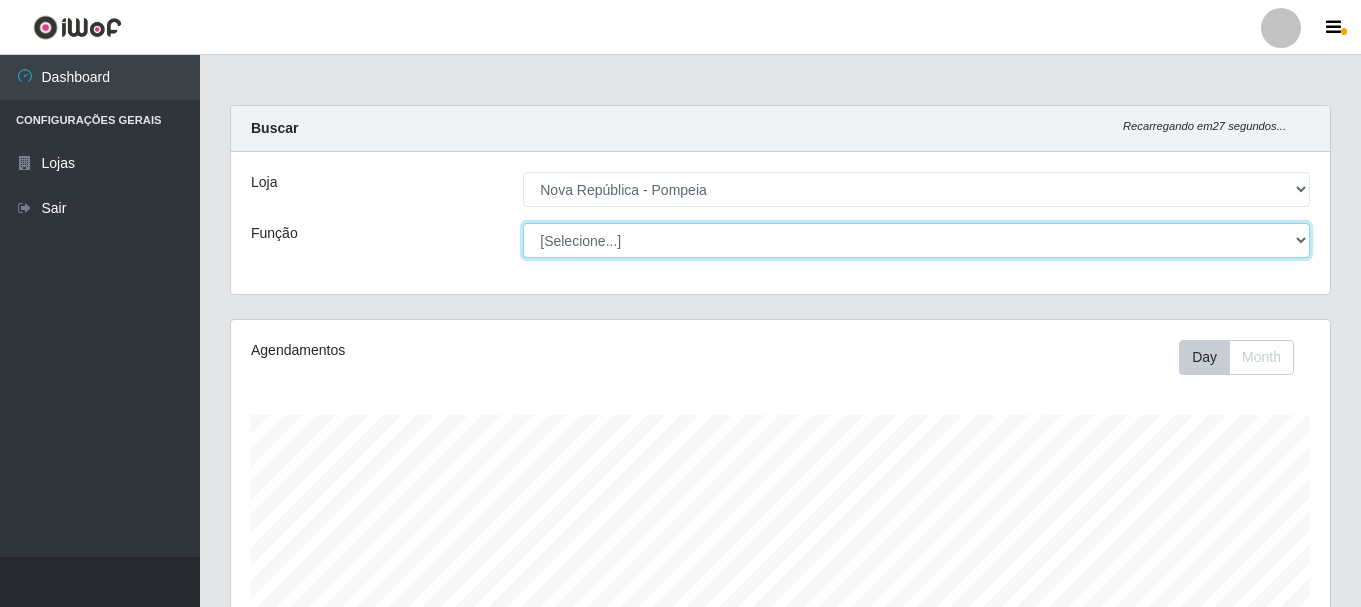 select on "22" 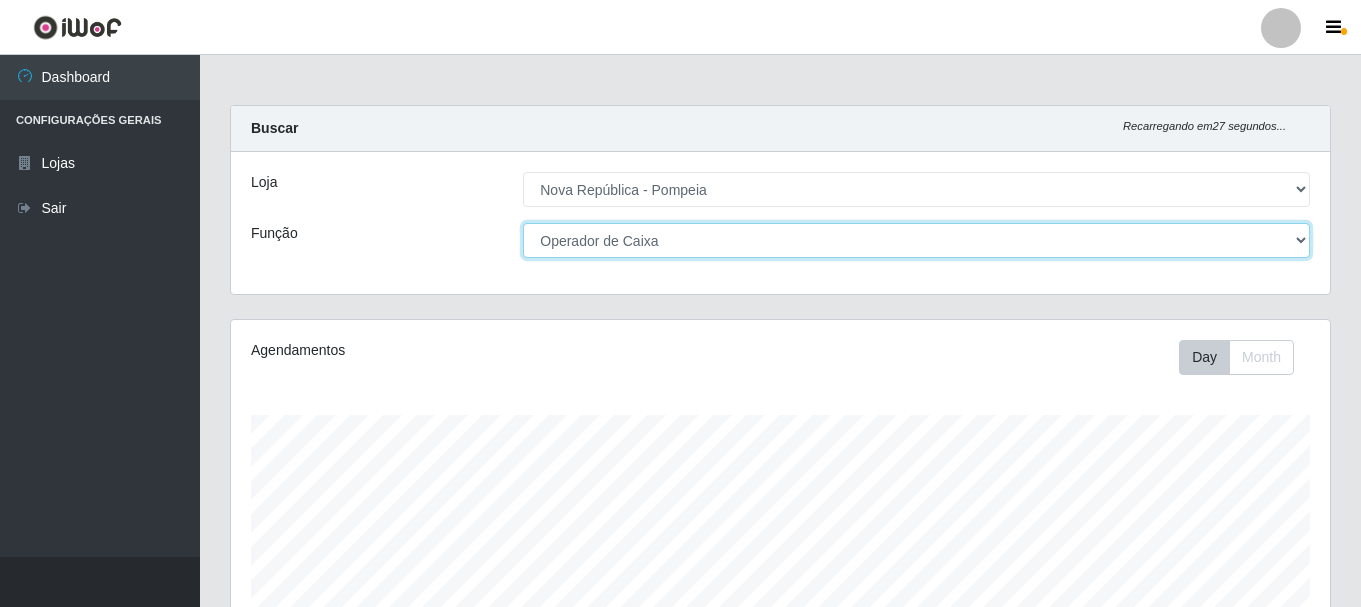 click on "[Selecione...] Balconista Operador de Caixa Recepcionista Repositor" at bounding box center [916, 240] 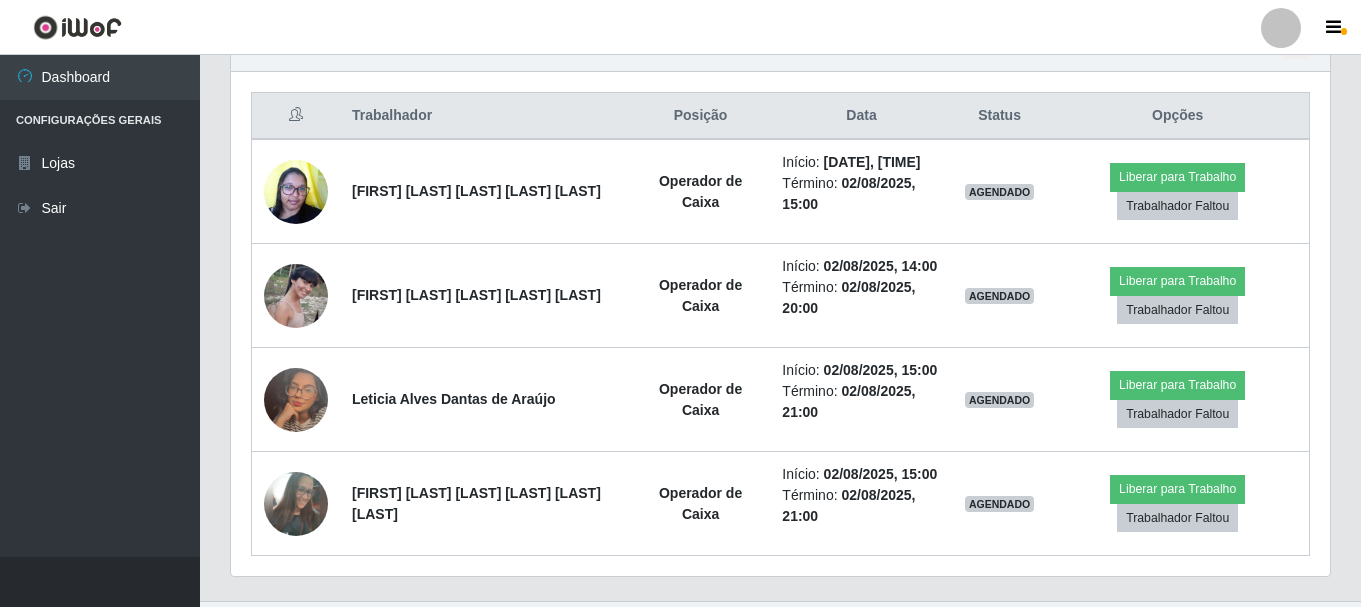 scroll, scrollTop: 781, scrollLeft: 0, axis: vertical 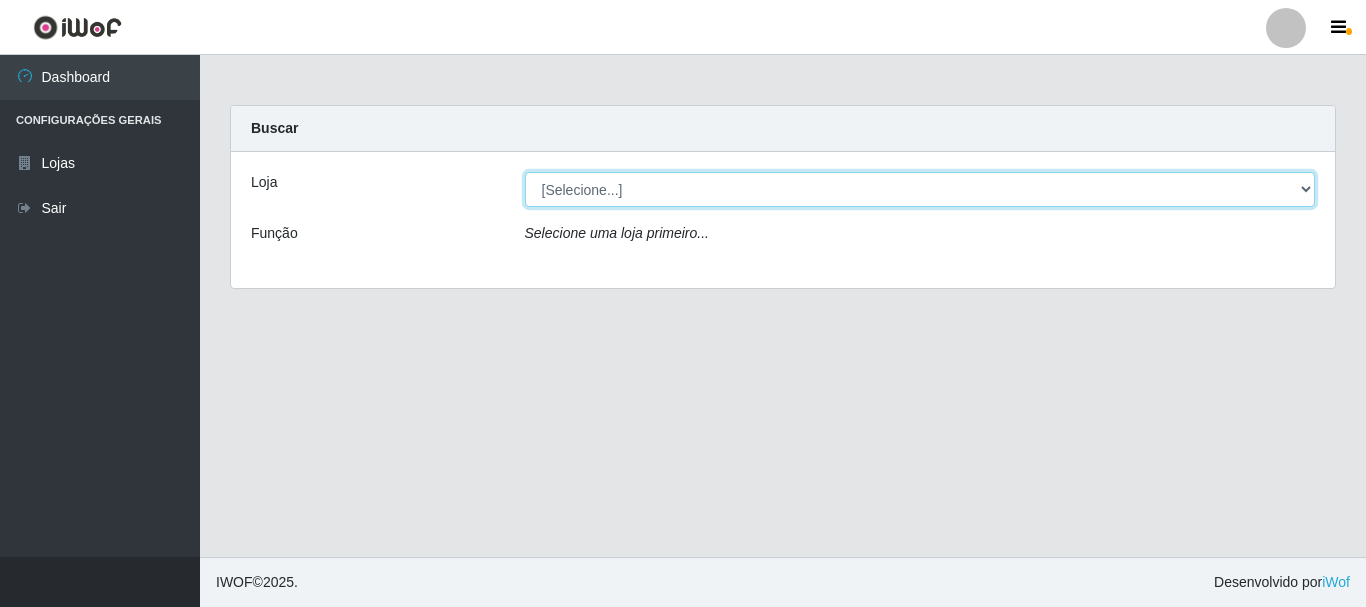click on "[Selecione...] Nova República - Pajuçara Nova República - Pompeia" at bounding box center [920, 189] 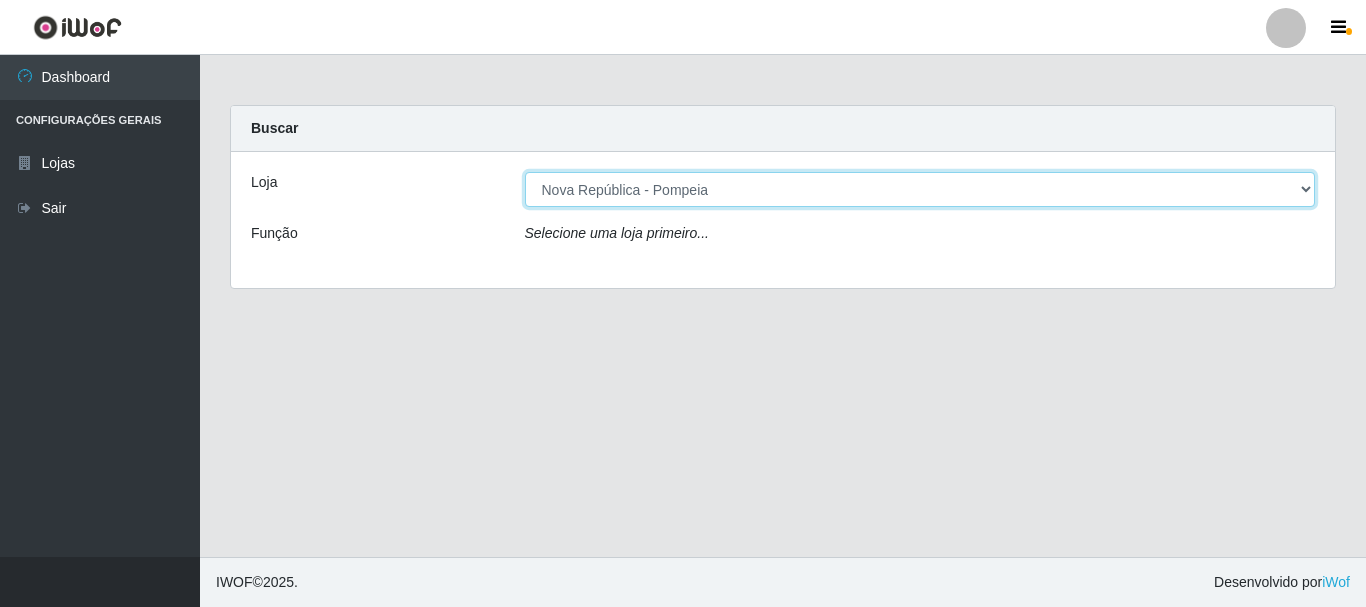 click on "[Selecione...] Nova República - Pajuçara Nova República - Pompeia" at bounding box center (920, 189) 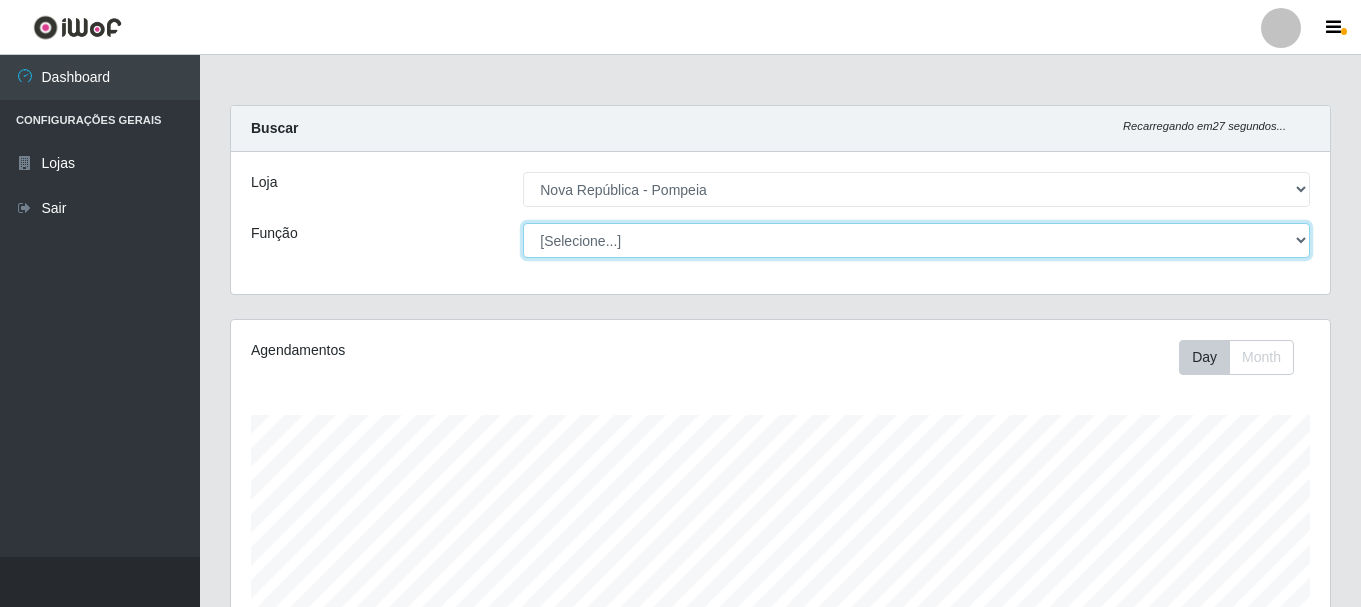 scroll, scrollTop: 999585, scrollLeft: 998901, axis: both 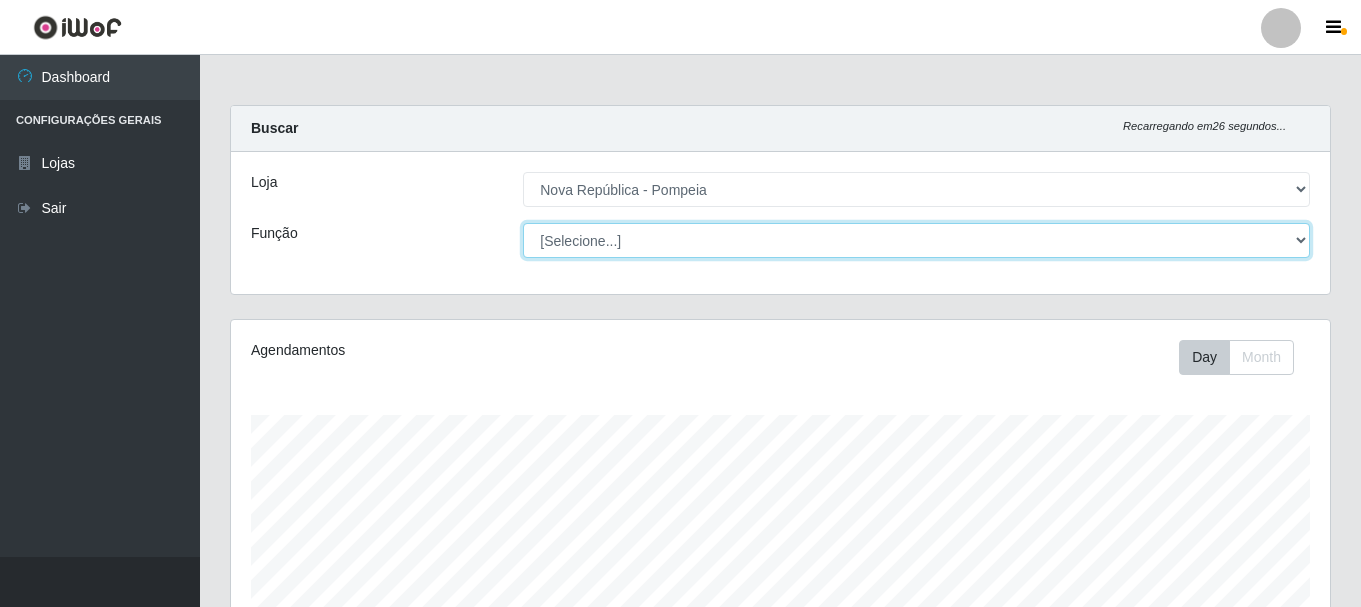 select on "22" 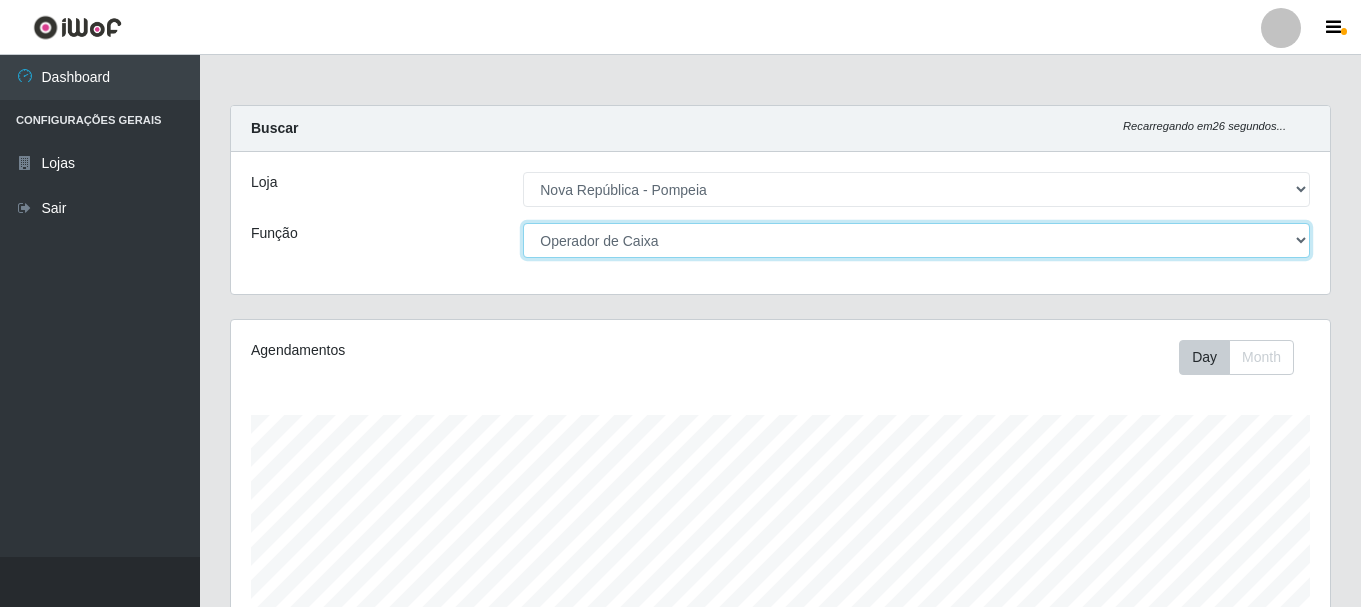 click on "[Selecione...] Balconista Operador de Caixa Recepcionista Repositor" at bounding box center (916, 240) 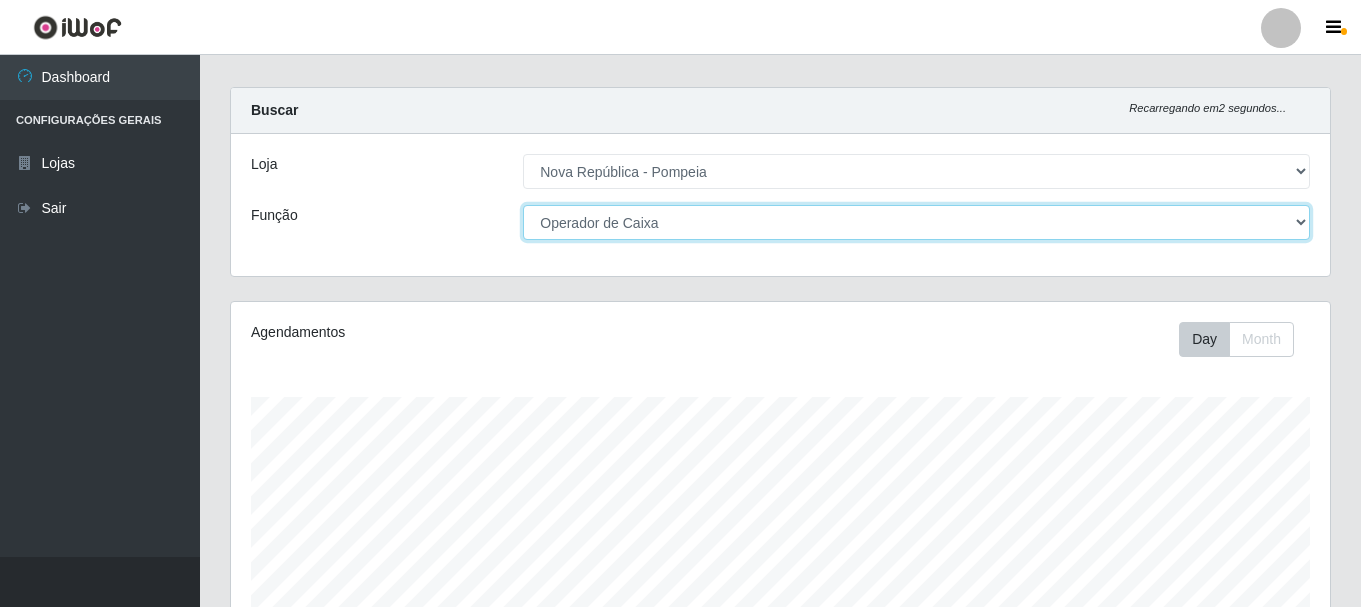 scroll, scrollTop: 0, scrollLeft: 0, axis: both 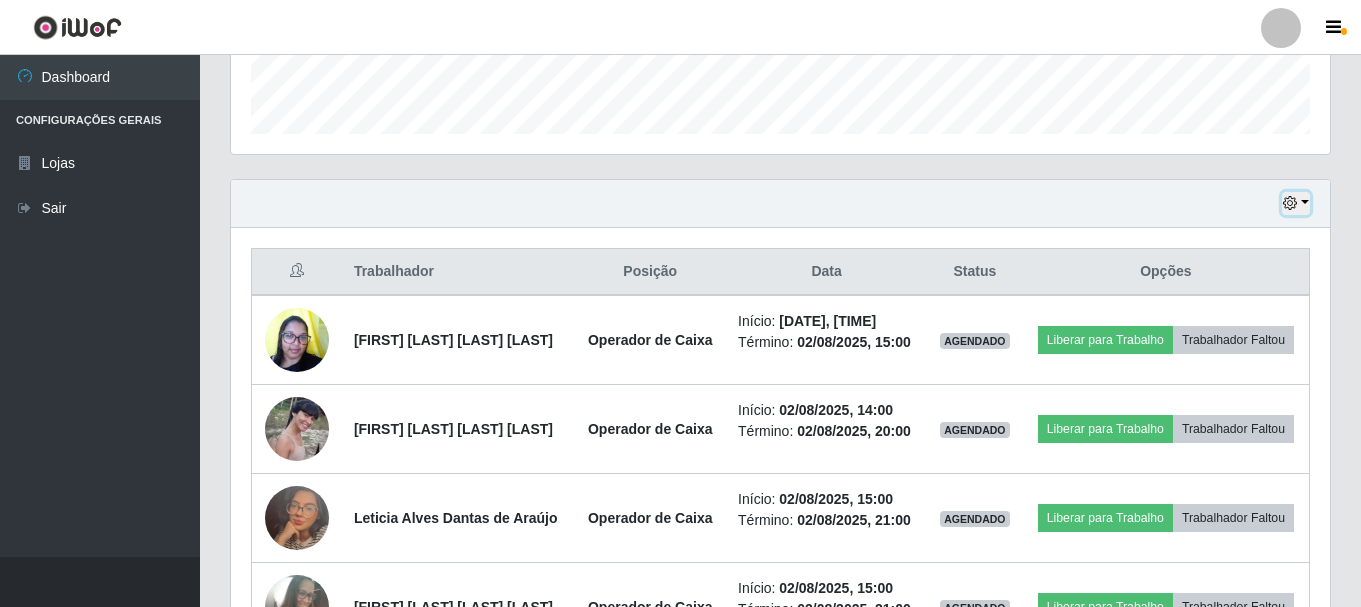 click at bounding box center (1296, 203) 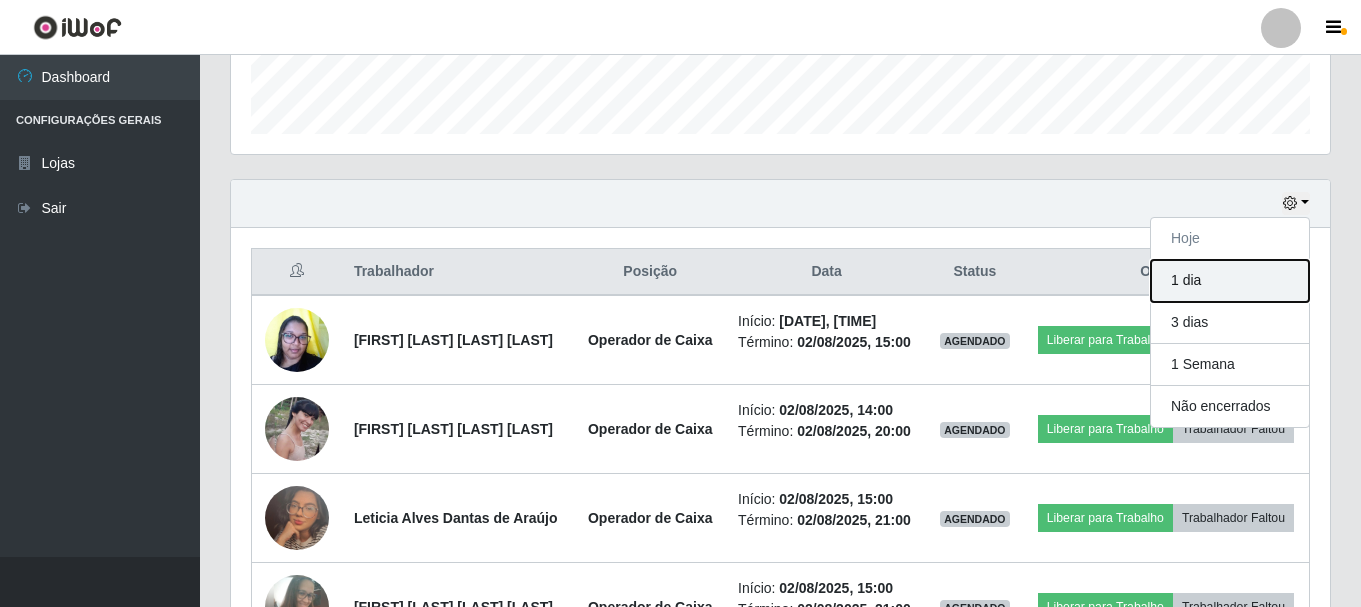 click on "1 dia" at bounding box center [1230, 281] 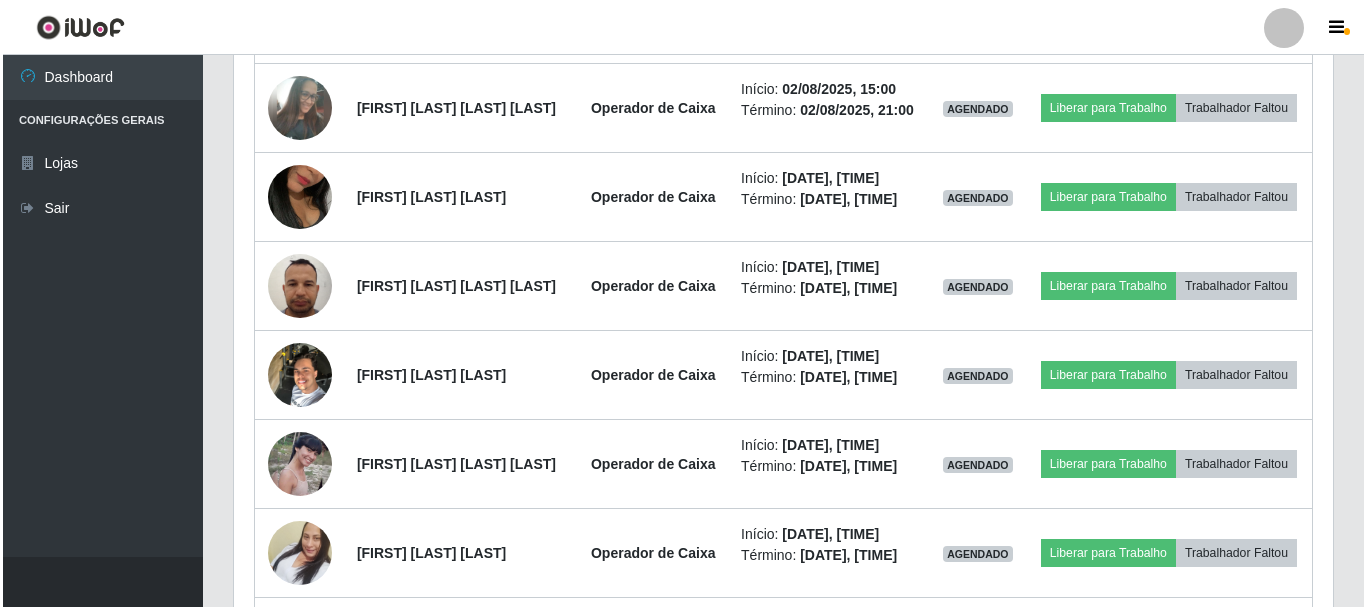 scroll, scrollTop: 1081, scrollLeft: 0, axis: vertical 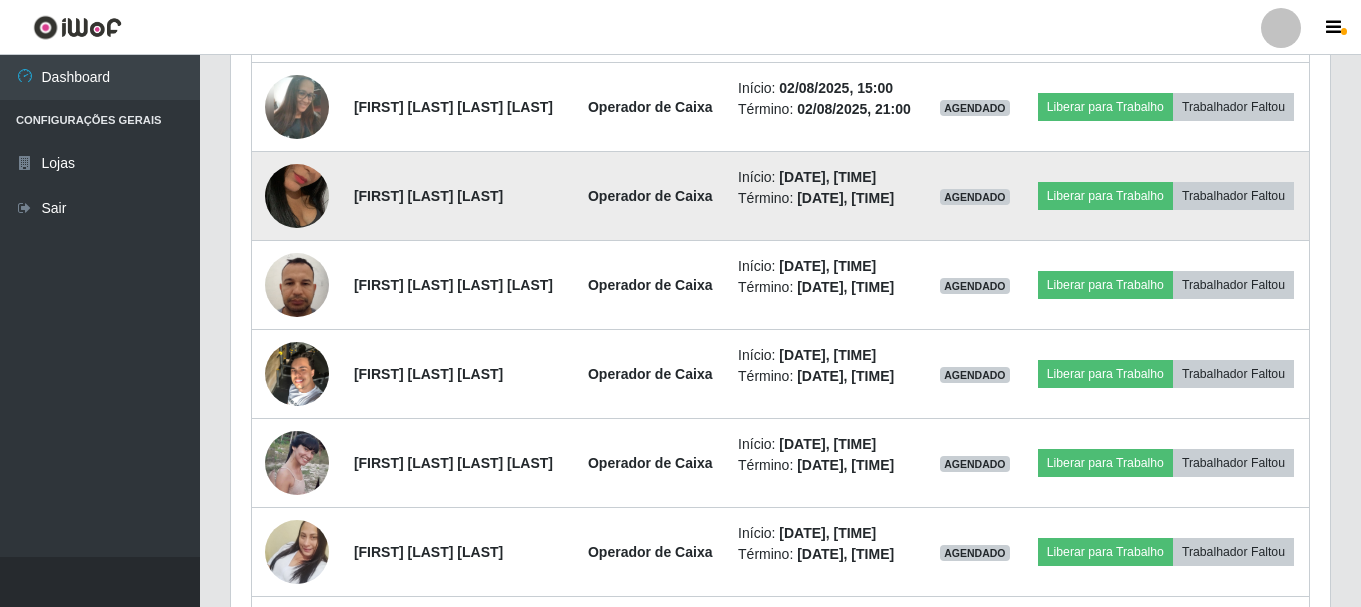 click at bounding box center [297, 196] 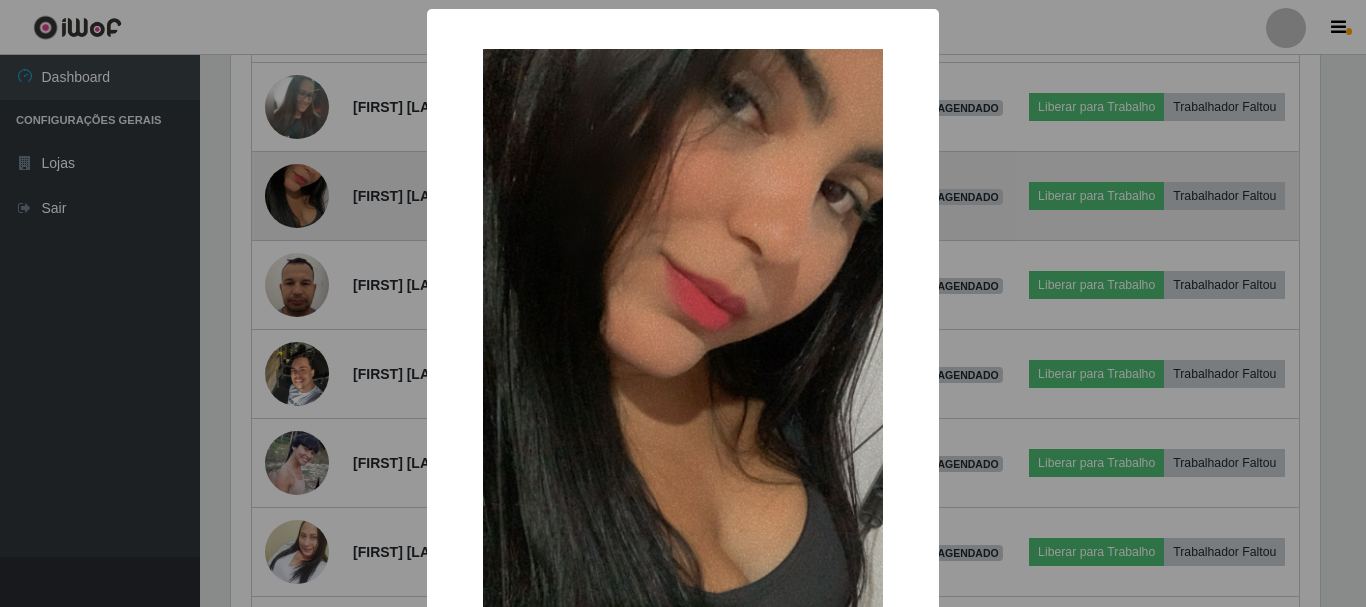 scroll, scrollTop: 999585, scrollLeft: 998911, axis: both 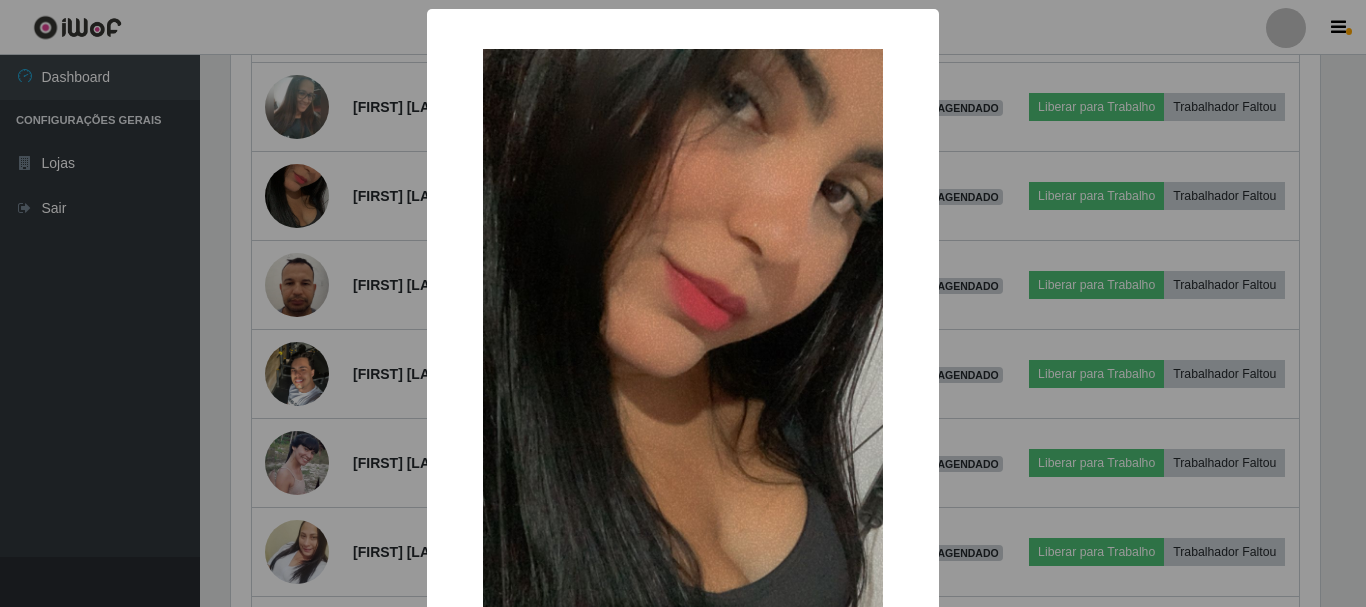 click on "× OK Cancel" at bounding box center (683, 303) 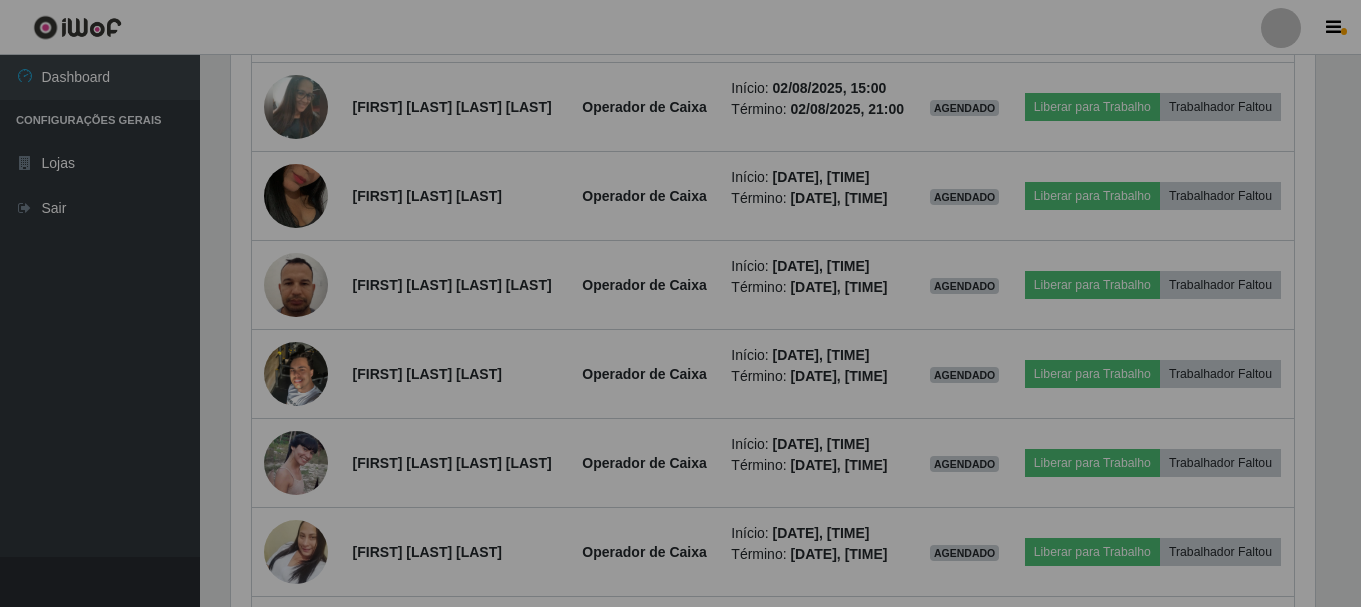 scroll, scrollTop: 999585, scrollLeft: 998901, axis: both 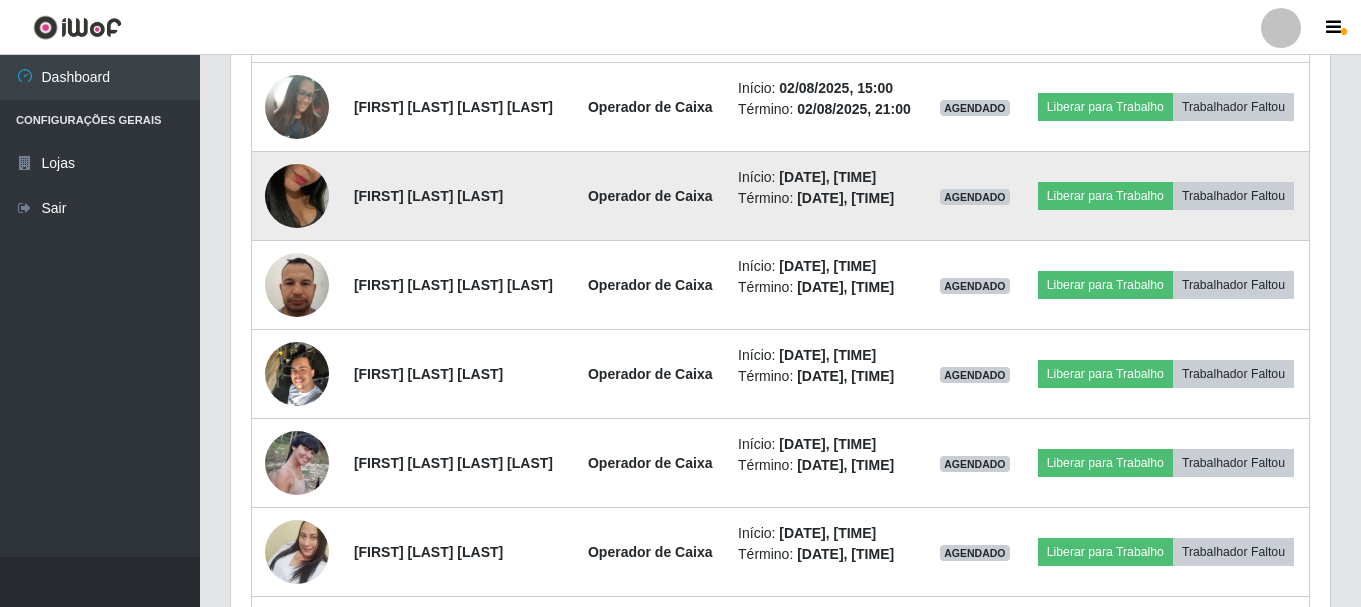 drag, startPoint x: 349, startPoint y: 267, endPoint x: 567, endPoint y: 282, distance: 218.51544 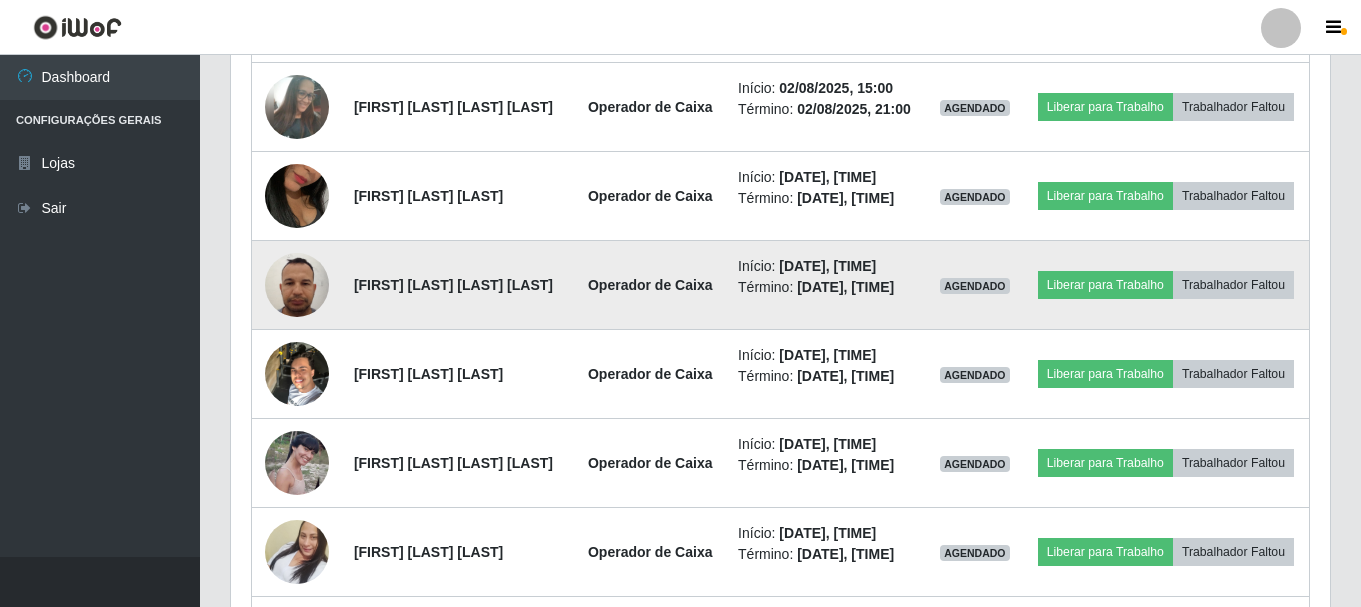 drag, startPoint x: 349, startPoint y: 366, endPoint x: 587, endPoint y: 373, distance: 238.10292 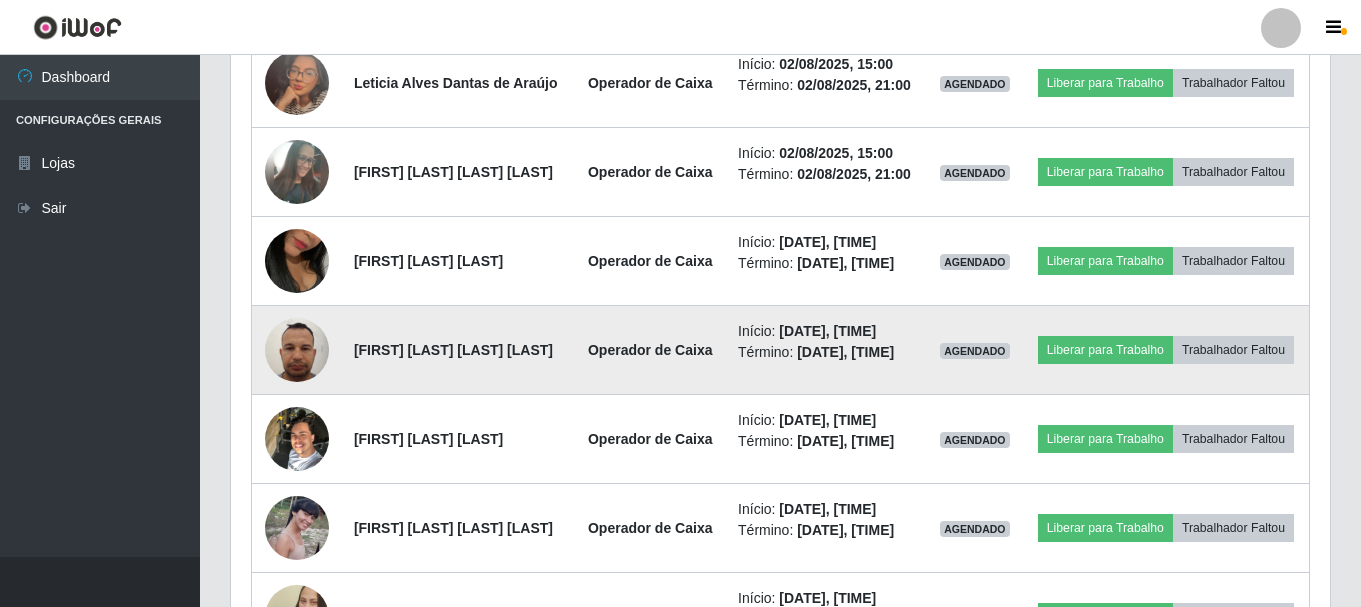 scroll, scrollTop: 981, scrollLeft: 0, axis: vertical 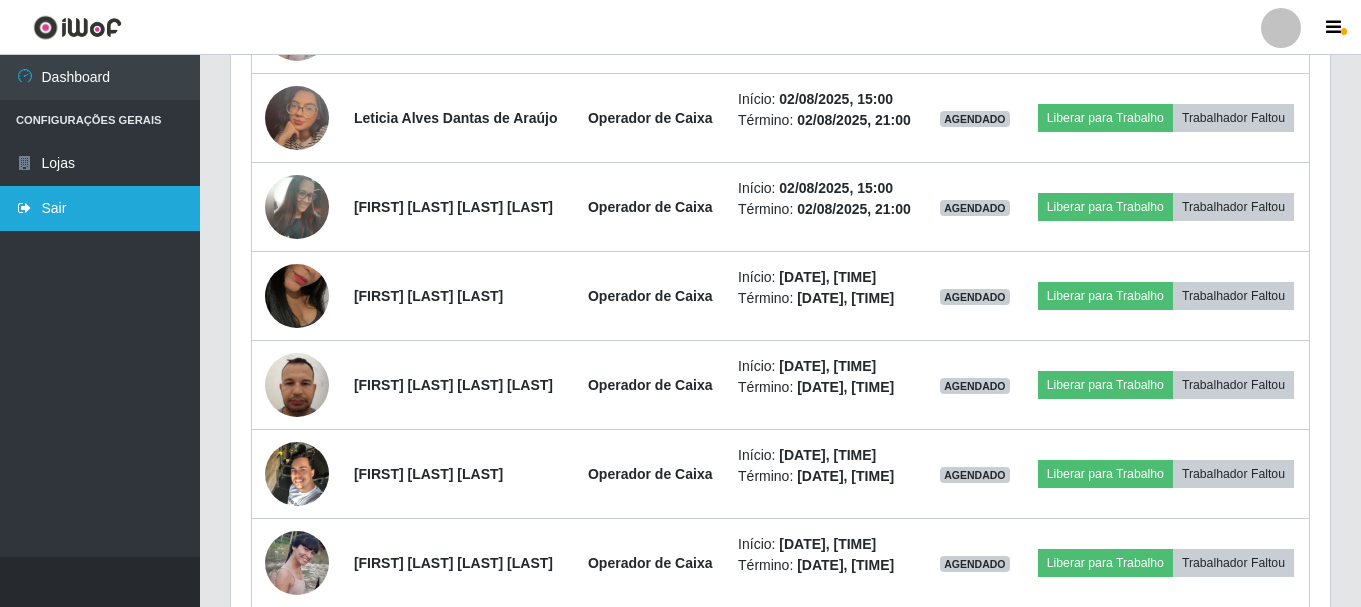 drag, startPoint x: 474, startPoint y: 373, endPoint x: 149, endPoint y: 186, distance: 374.95868 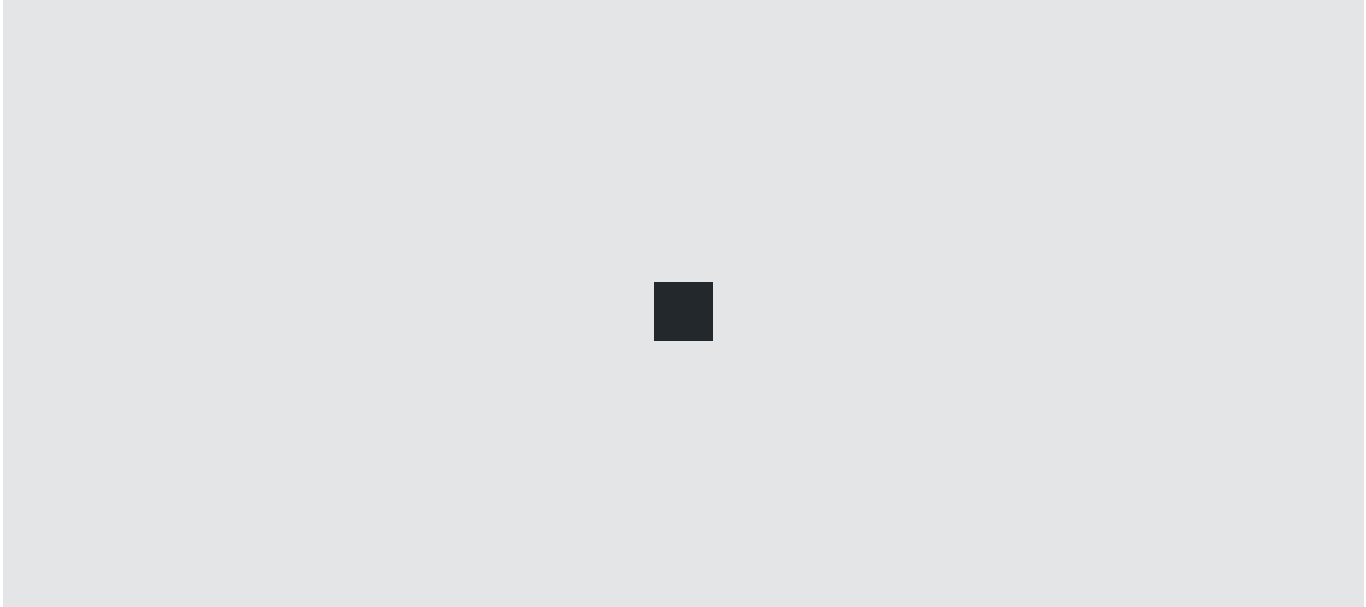 scroll, scrollTop: 0, scrollLeft: 0, axis: both 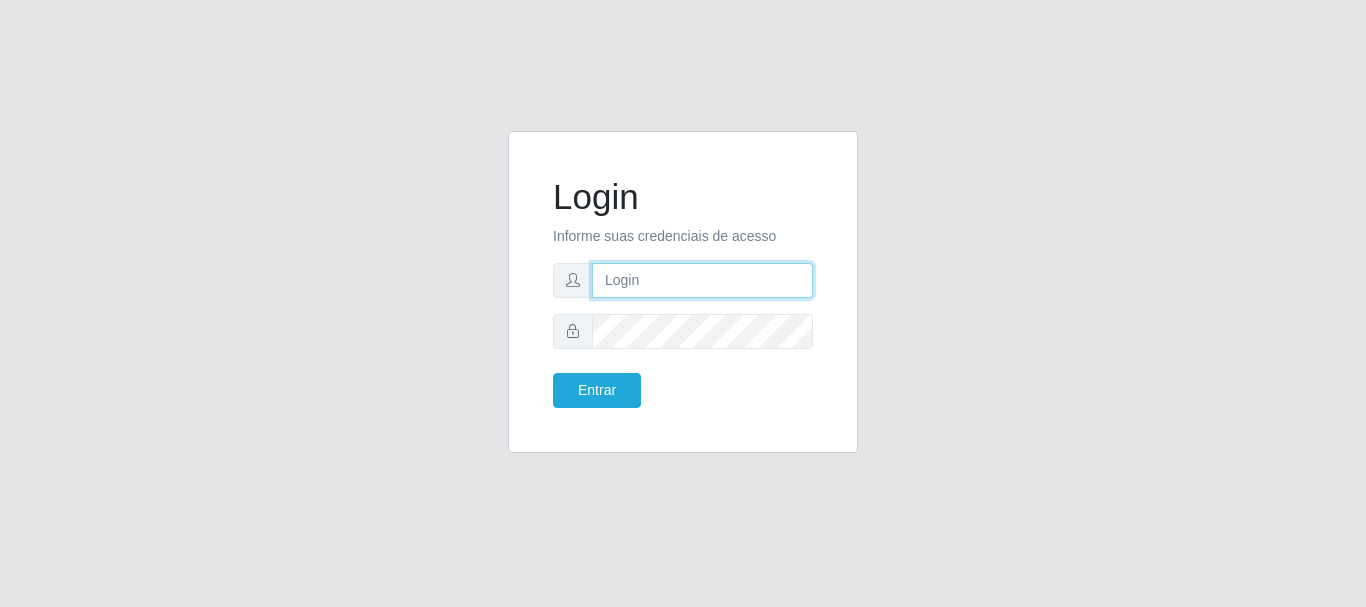 type on "[EMAIL]" 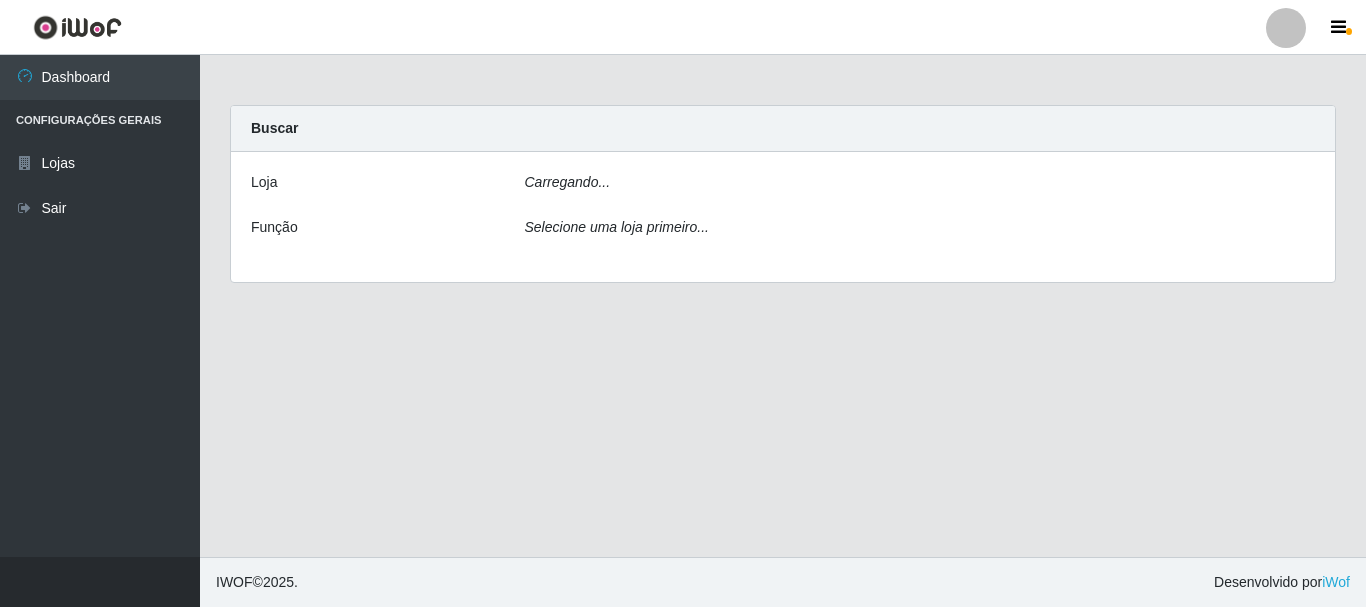 scroll, scrollTop: 0, scrollLeft: 0, axis: both 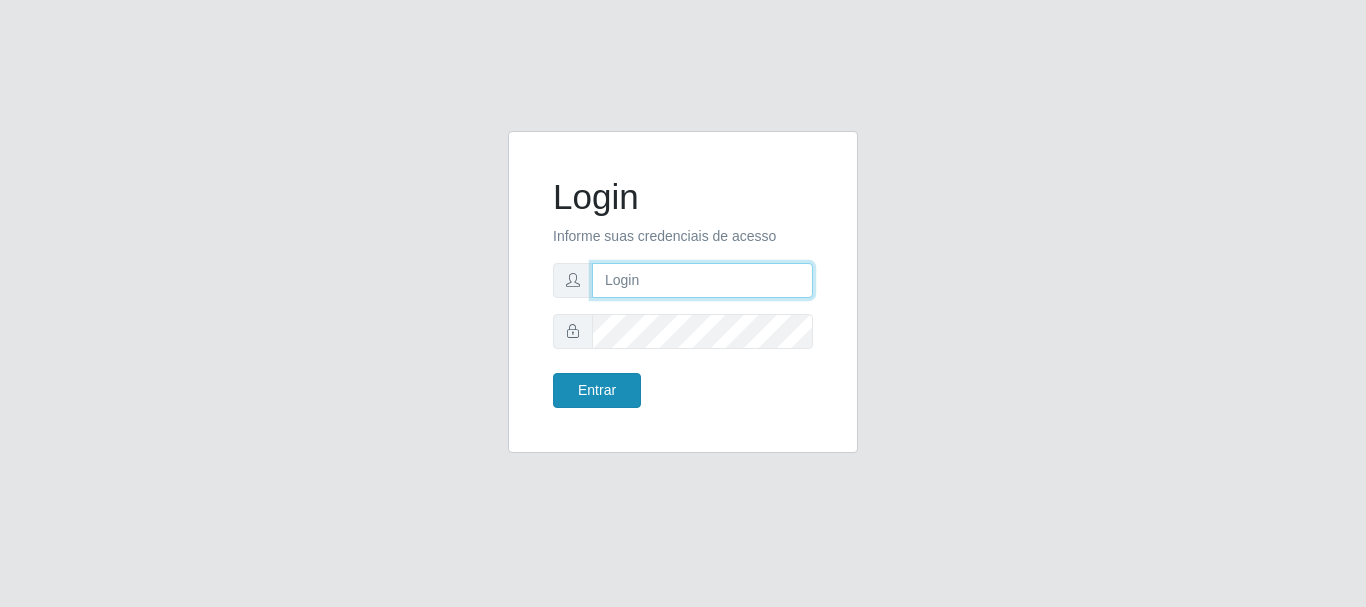 type on "[EMAIL]" 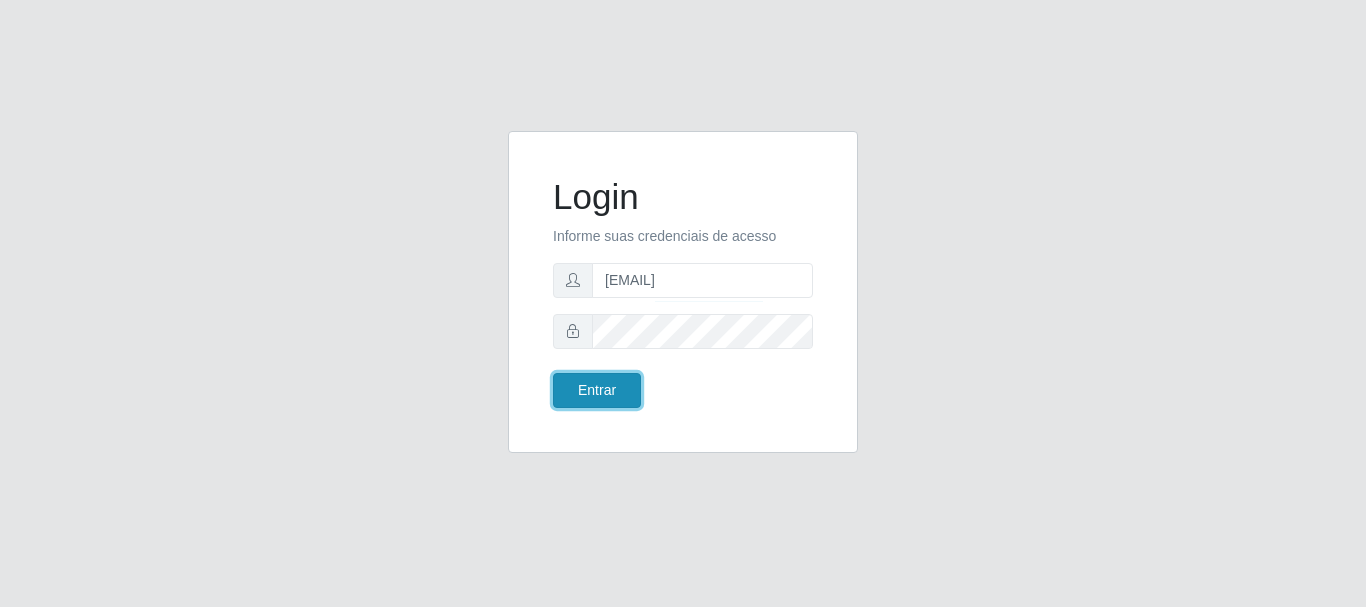 click on "Entrar" at bounding box center [597, 390] 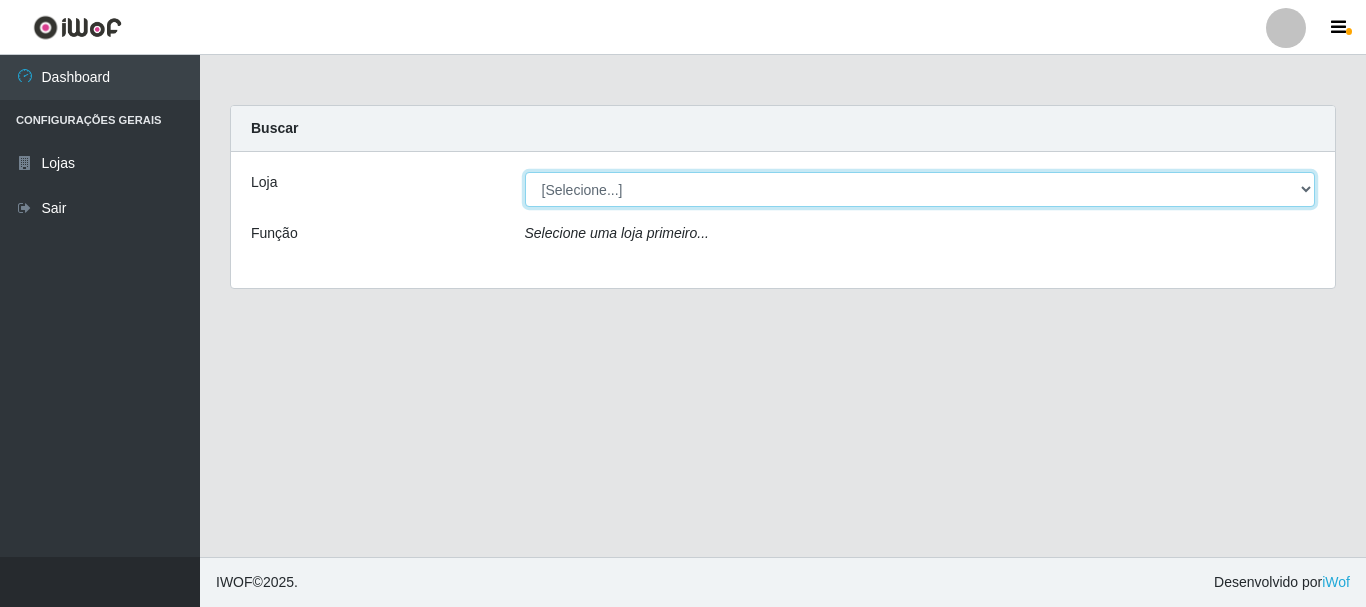 click on "[Selecione...] Nova República - Pajuçara Nova República - Pompeia" at bounding box center (920, 189) 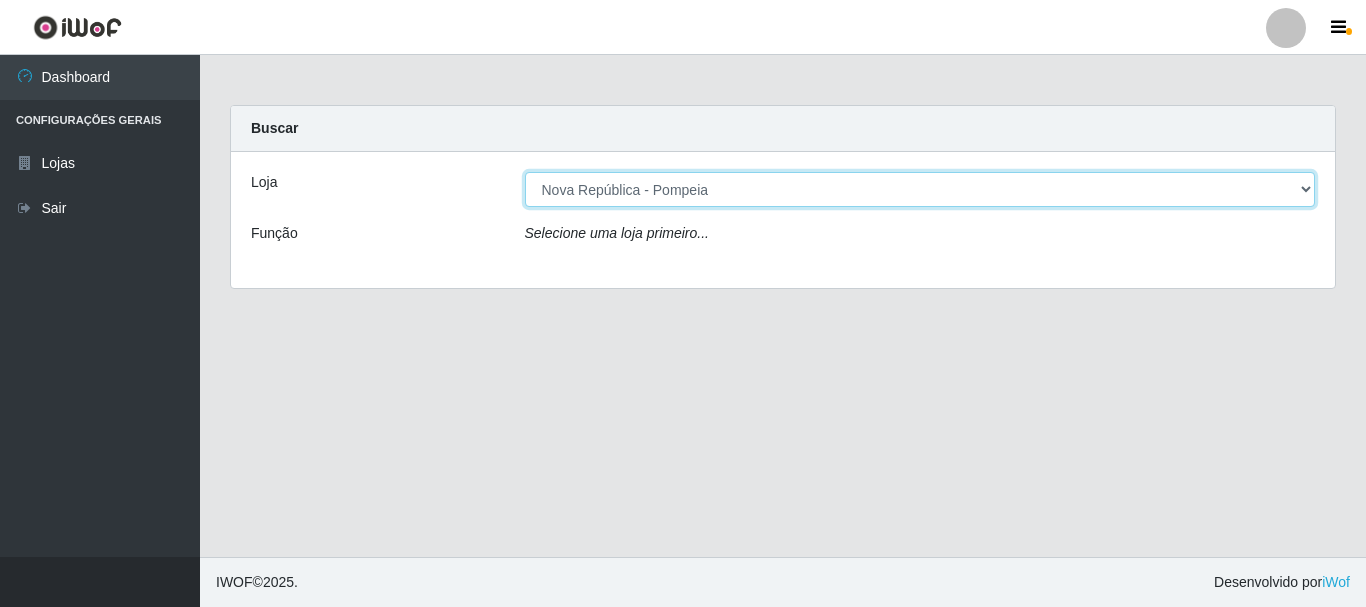 click on "[Selecione...] Nova República - Pajuçara Nova República - Pompeia" at bounding box center (920, 189) 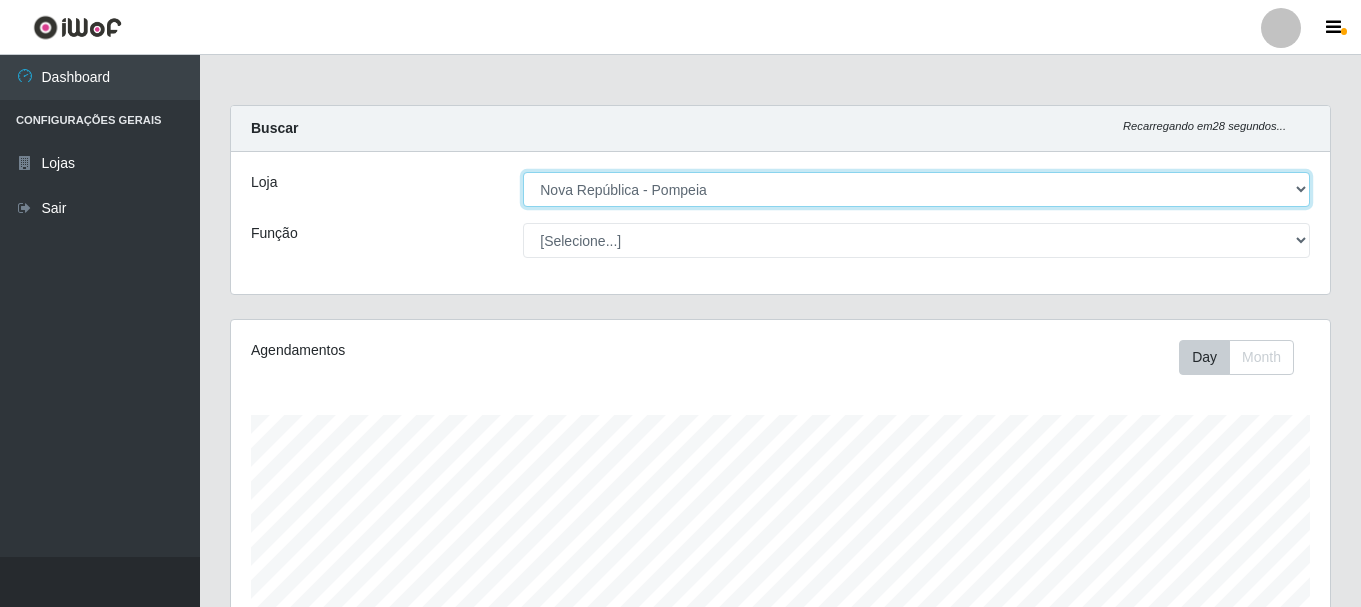 scroll, scrollTop: 999585, scrollLeft: 998901, axis: both 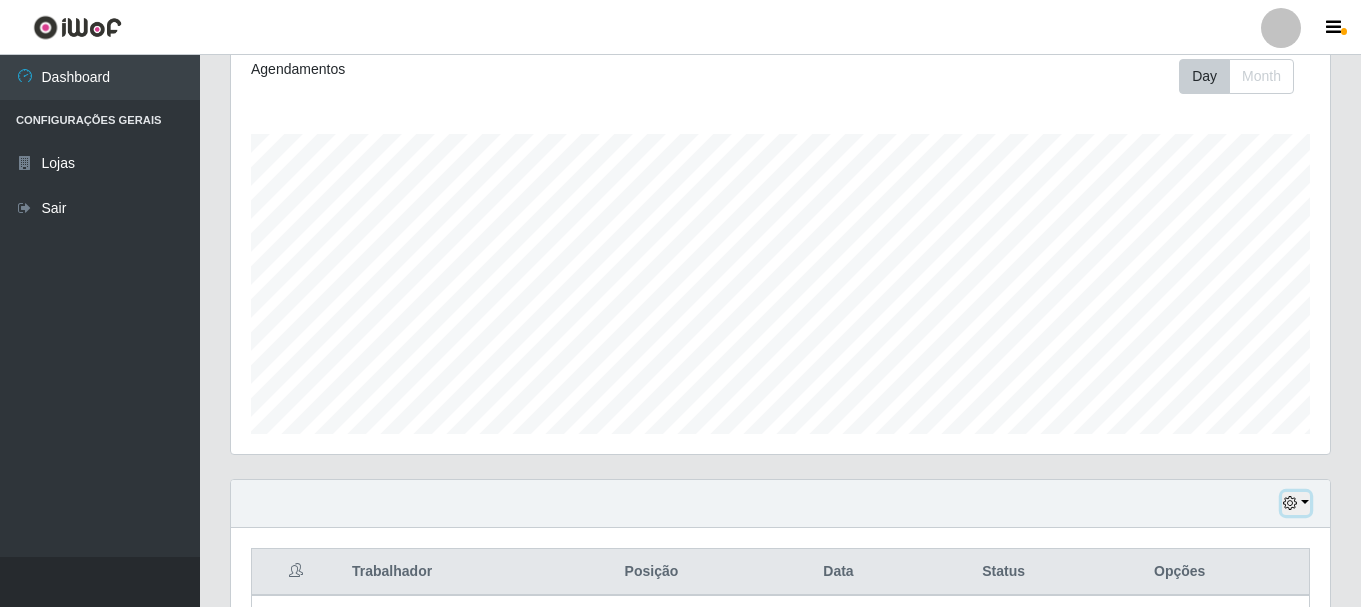click at bounding box center [1296, 503] 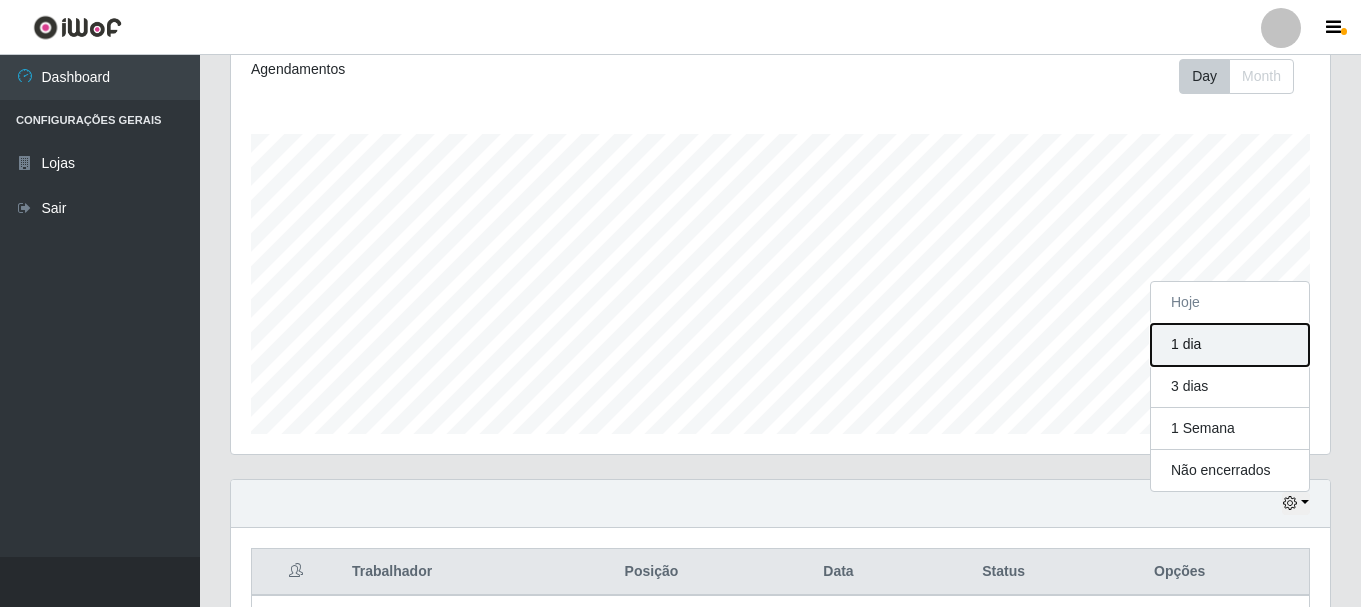 click on "1 dia" at bounding box center [1230, 345] 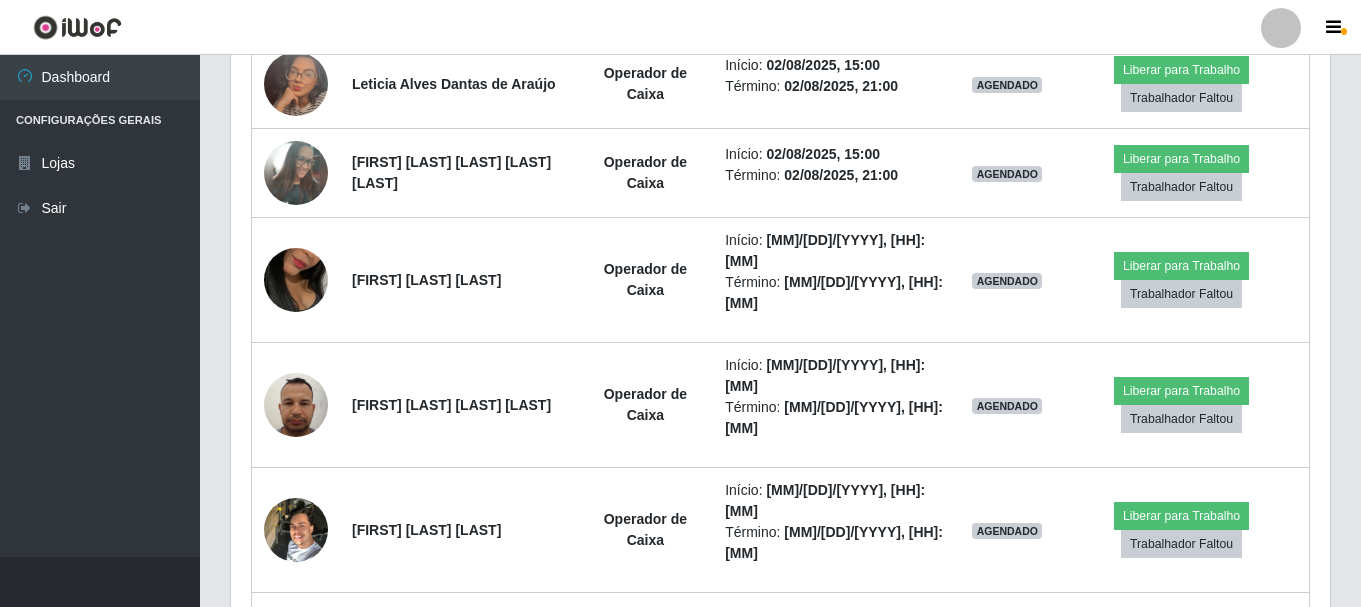 scroll, scrollTop: 1065, scrollLeft: 0, axis: vertical 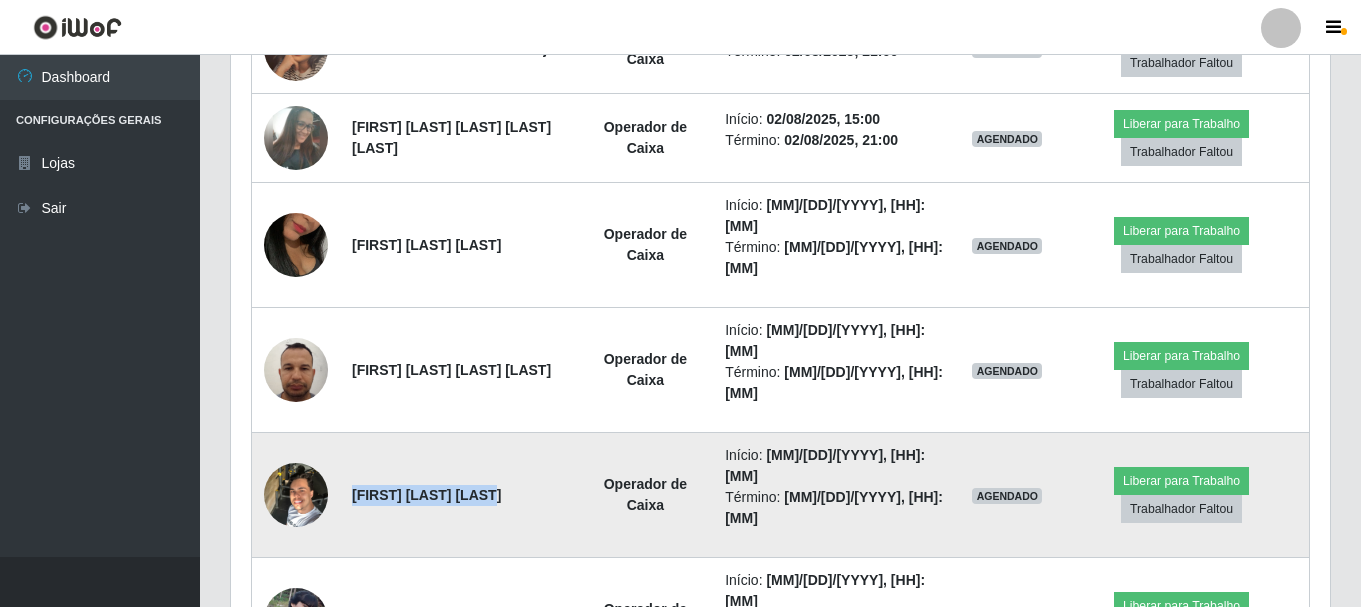 drag, startPoint x: 348, startPoint y: 485, endPoint x: 496, endPoint y: 502, distance: 148.97314 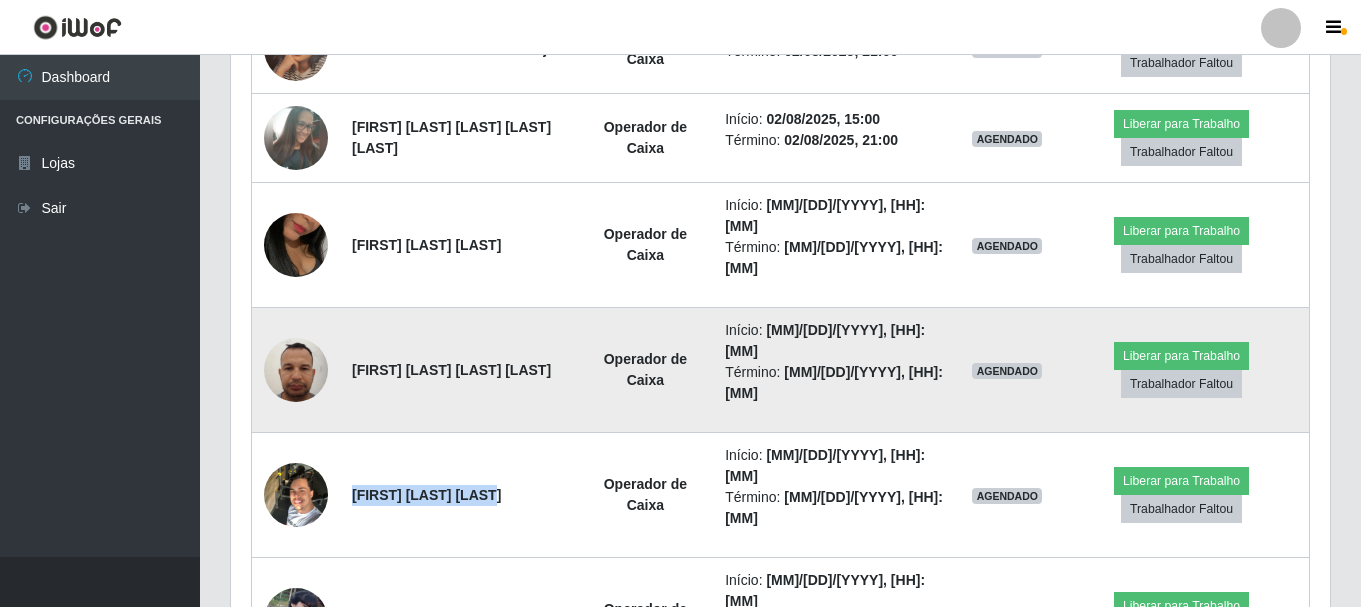 drag, startPoint x: 350, startPoint y: 384, endPoint x: 587, endPoint y: 397, distance: 237.35628 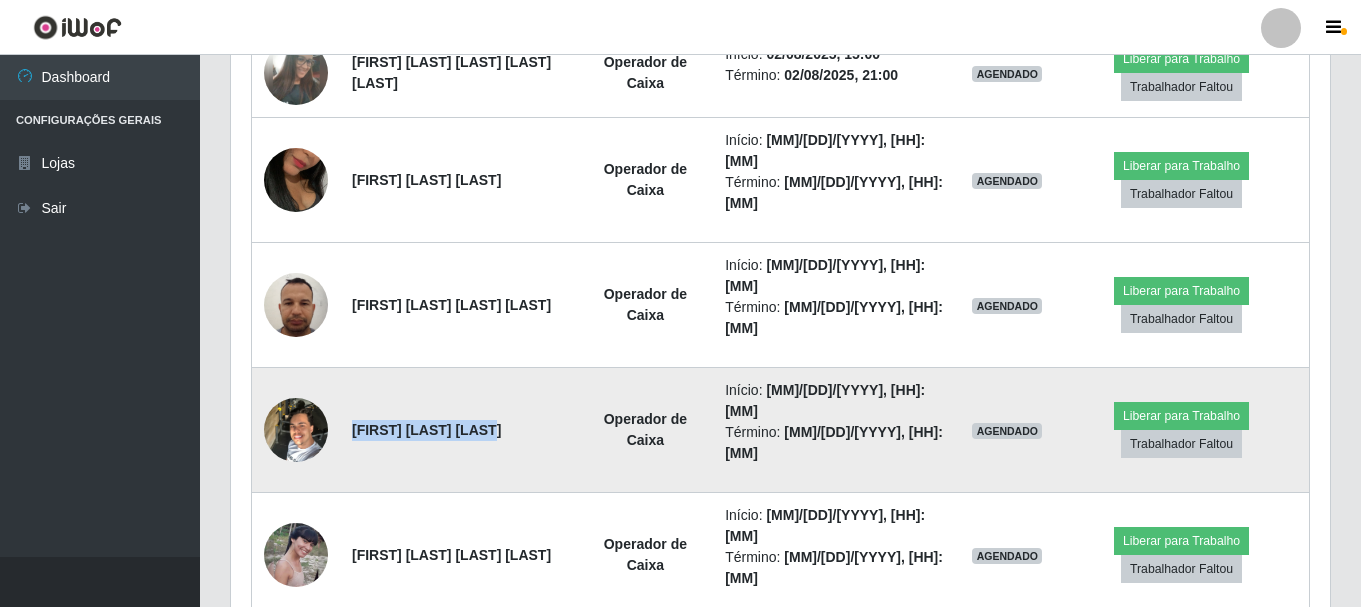 scroll, scrollTop: 1165, scrollLeft: 0, axis: vertical 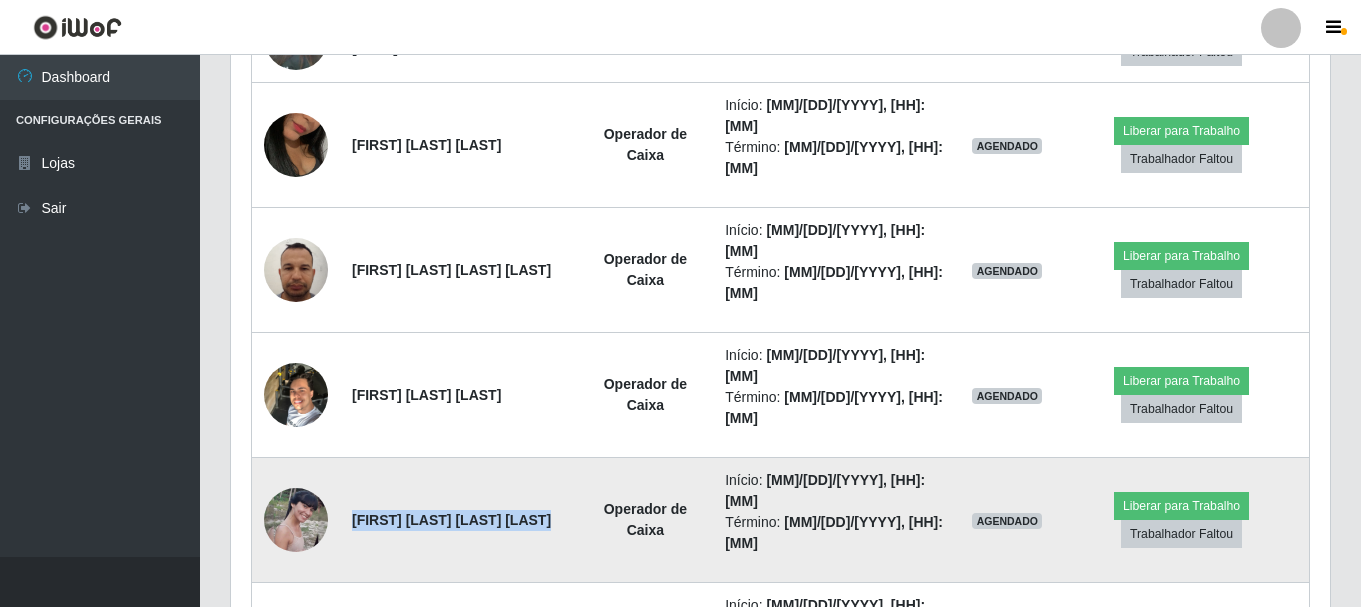 drag, startPoint x: 348, startPoint y: 497, endPoint x: 572, endPoint y: 509, distance: 224.3212 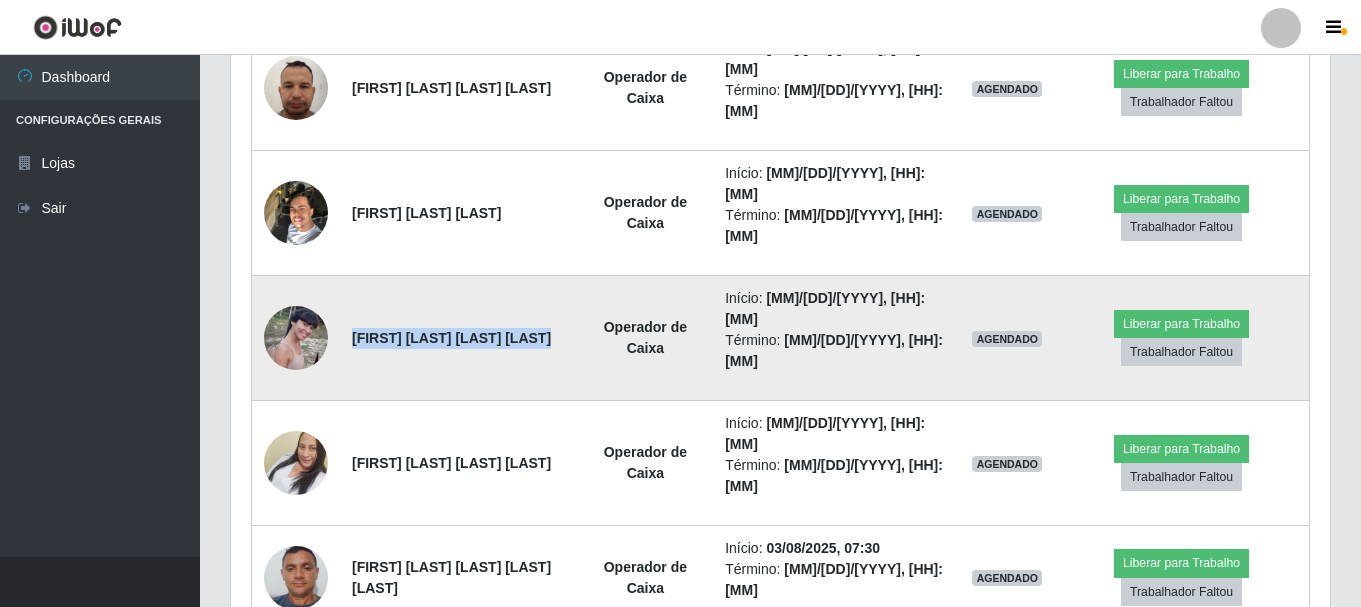 scroll, scrollTop: 1365, scrollLeft: 0, axis: vertical 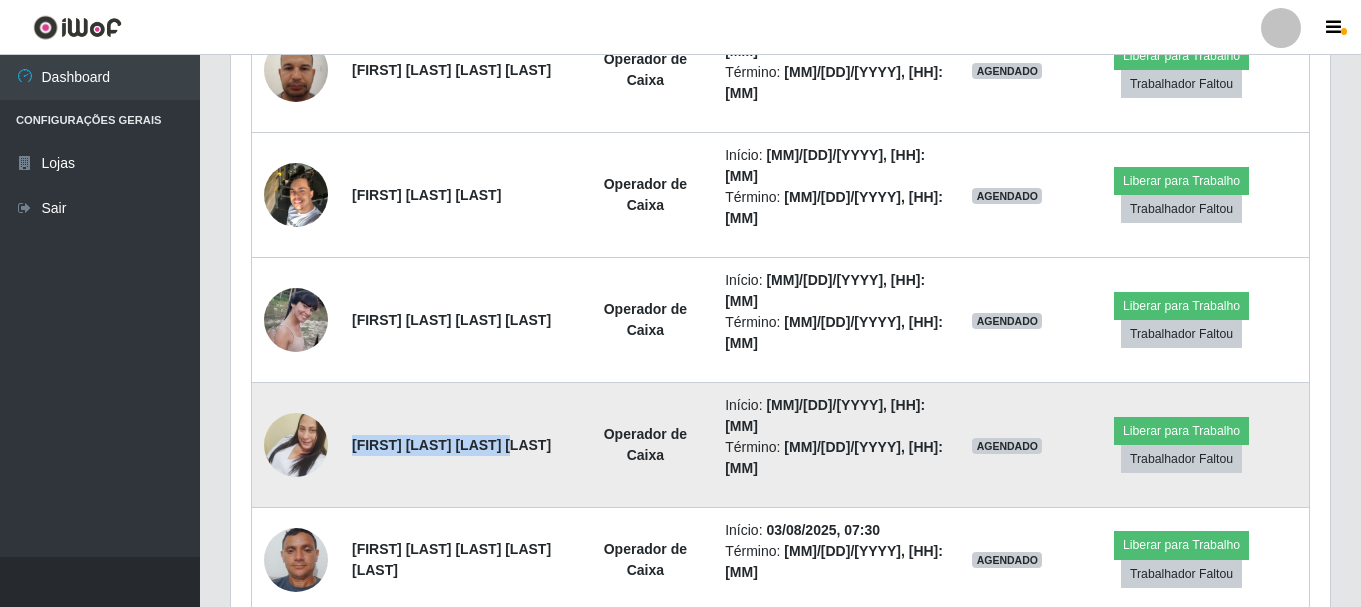 drag, startPoint x: 349, startPoint y: 399, endPoint x: 508, endPoint y: 400, distance: 159.00314 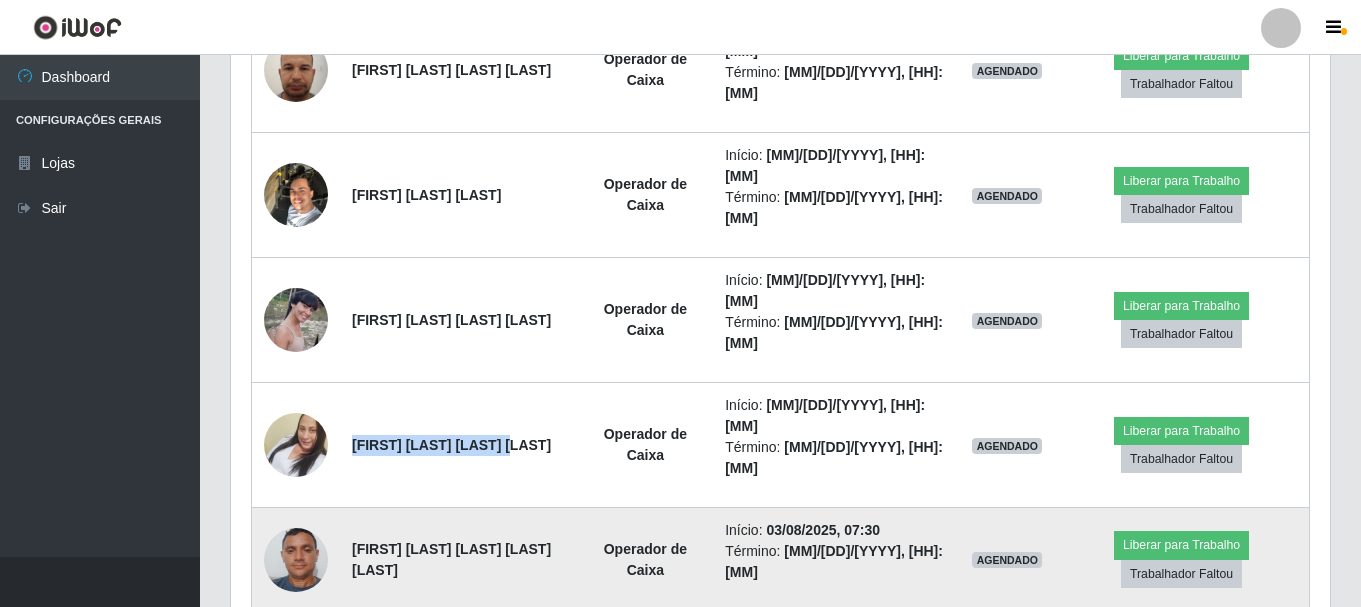 drag, startPoint x: 350, startPoint y: 492, endPoint x: 517, endPoint y: 508, distance: 167.76471 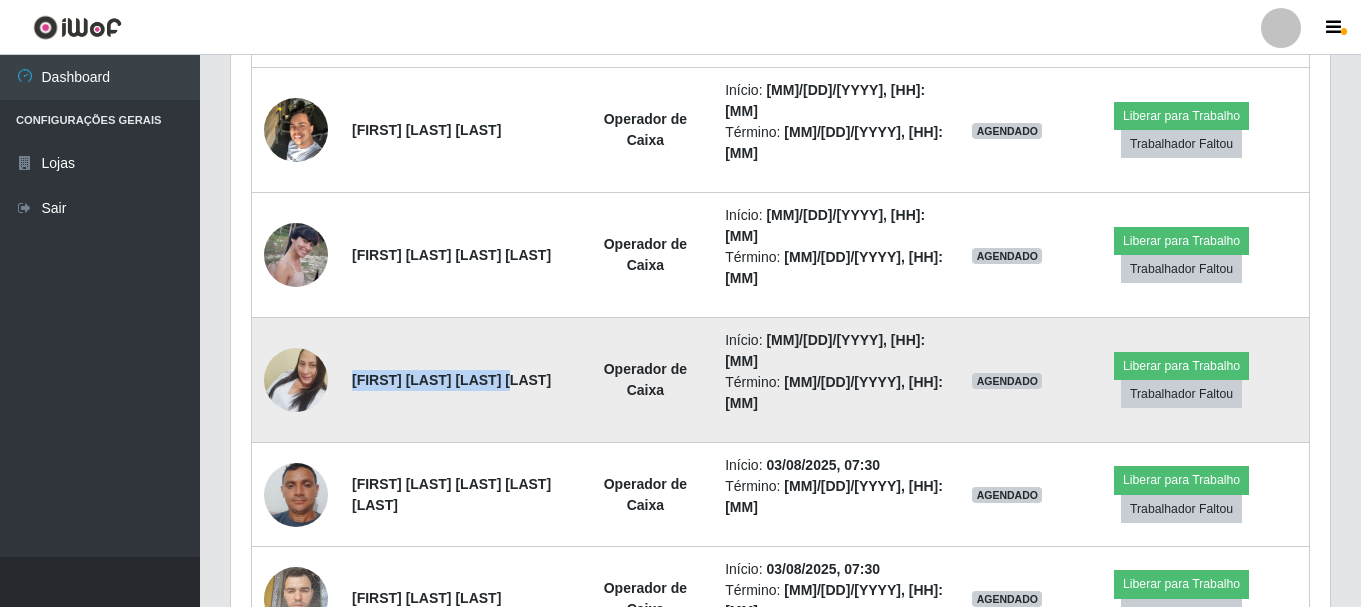 scroll, scrollTop: 1465, scrollLeft: 0, axis: vertical 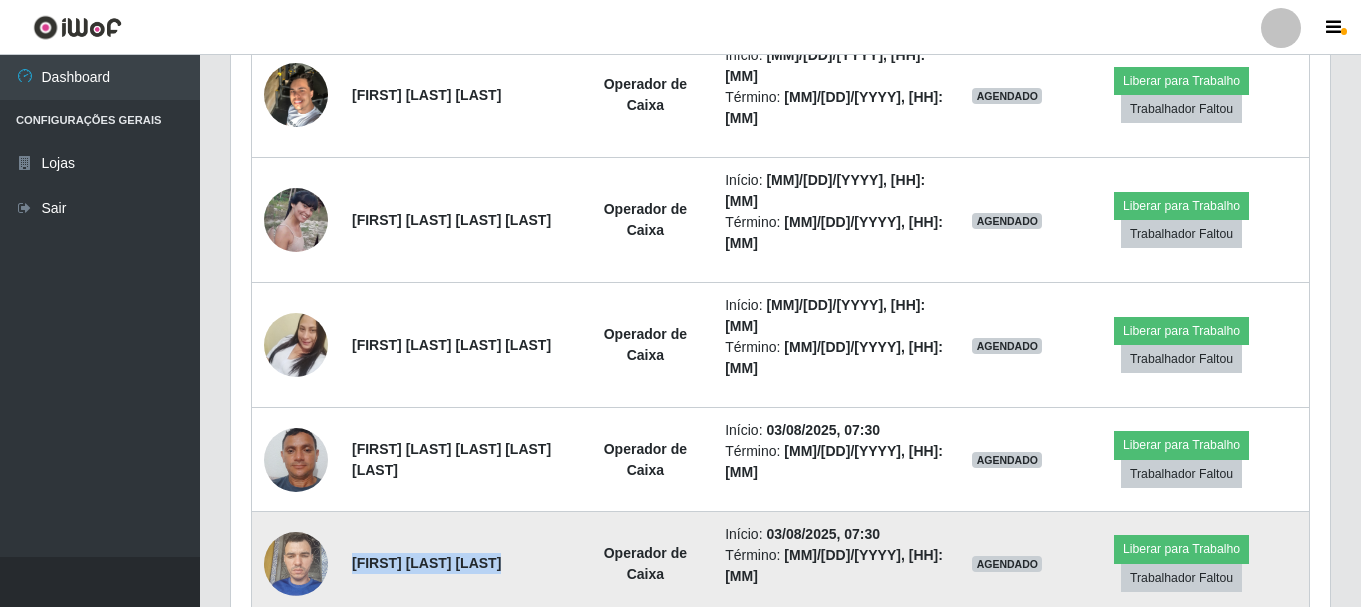 drag, startPoint x: 348, startPoint y: 502, endPoint x: 527, endPoint y: 515, distance: 179.47145 